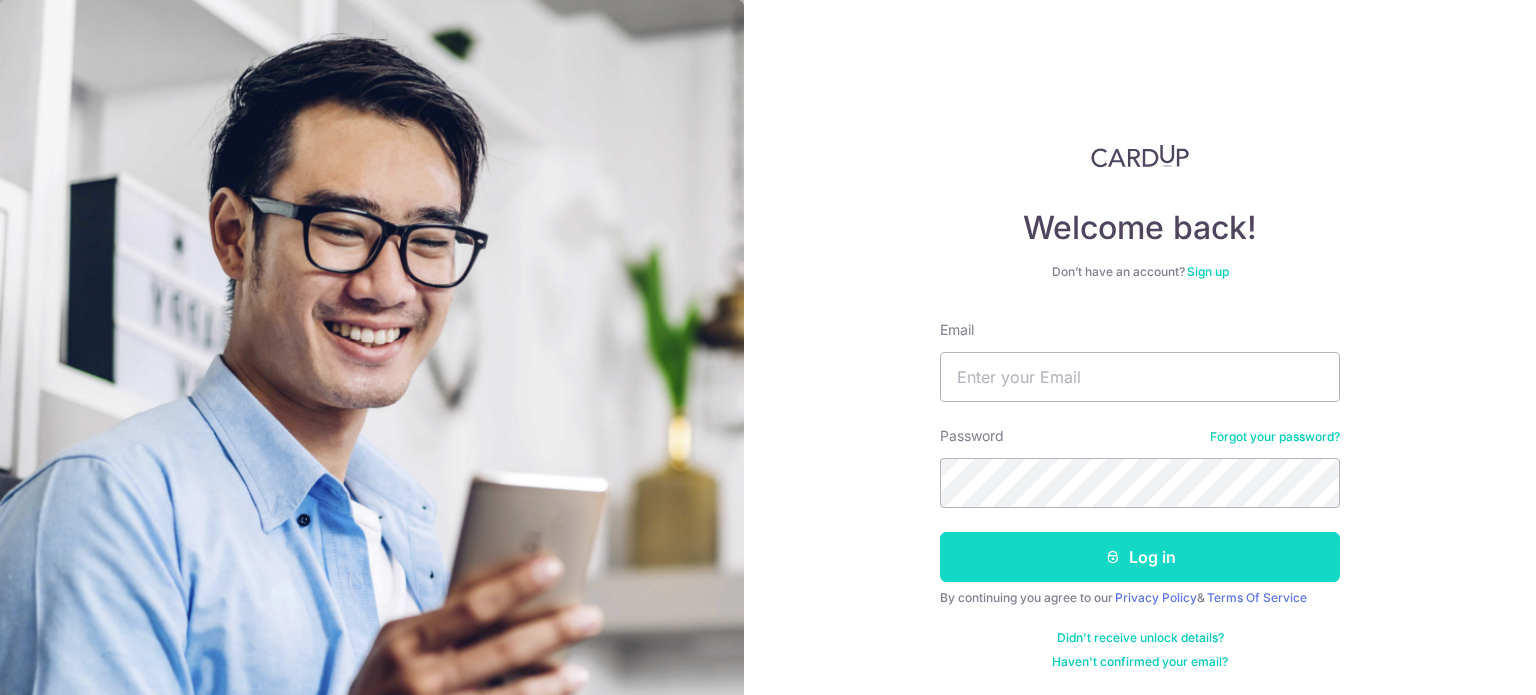 scroll, scrollTop: 0, scrollLeft: 0, axis: both 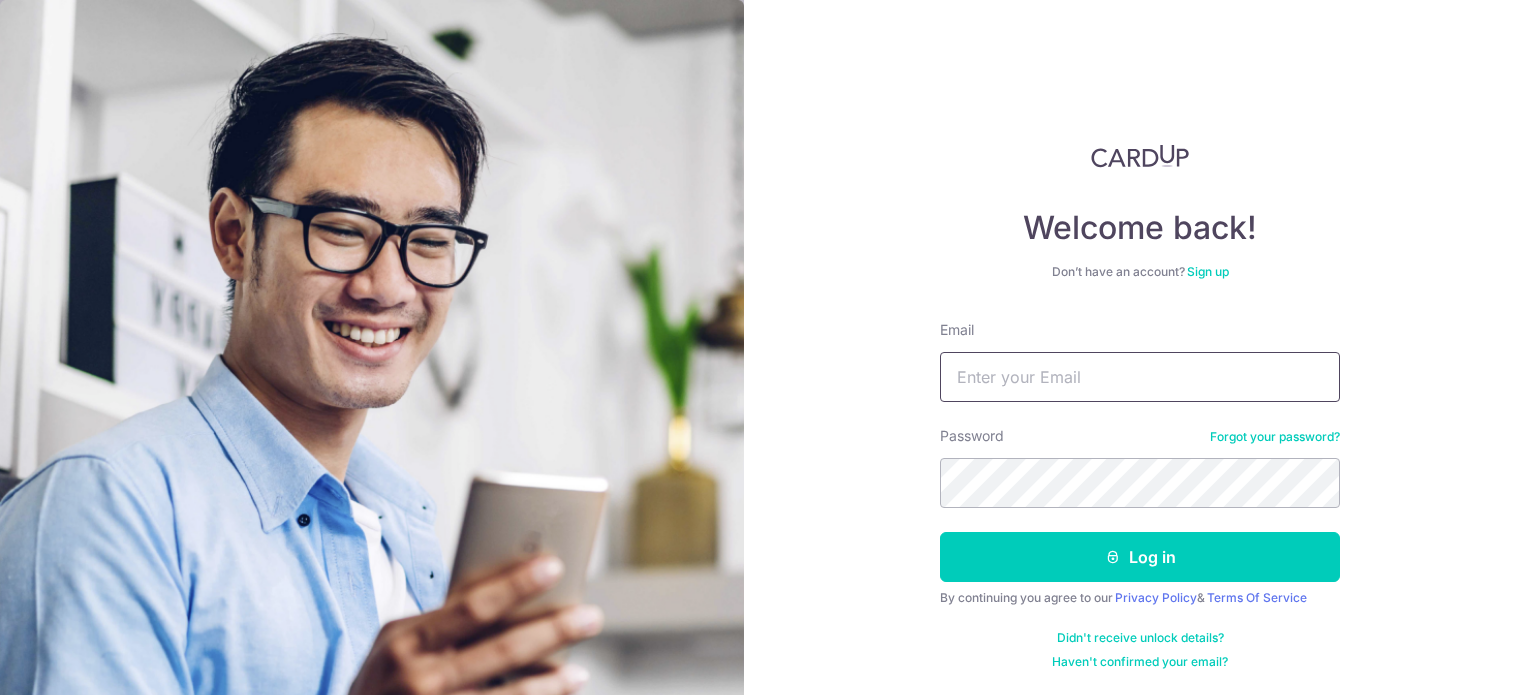 click on "Email" at bounding box center [1140, 377] 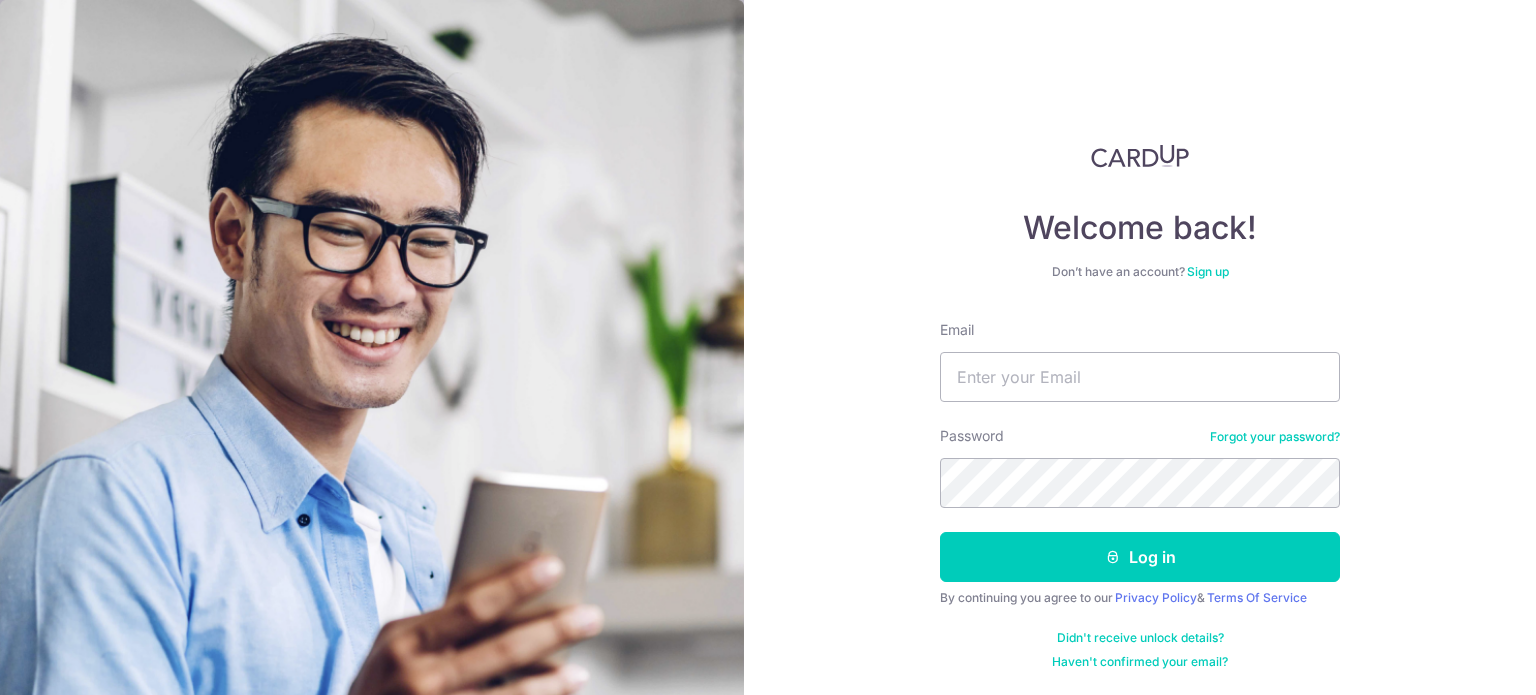 click on "Welcome back!
Don’t have an account?  Sign up
Email
Password
Forgot your password?
Log in
By continuing you agree to our
Privacy Policy
&  Terms Of Service
Didn't receive unlock details?
Haven't confirmed your email?" at bounding box center [1140, 347] 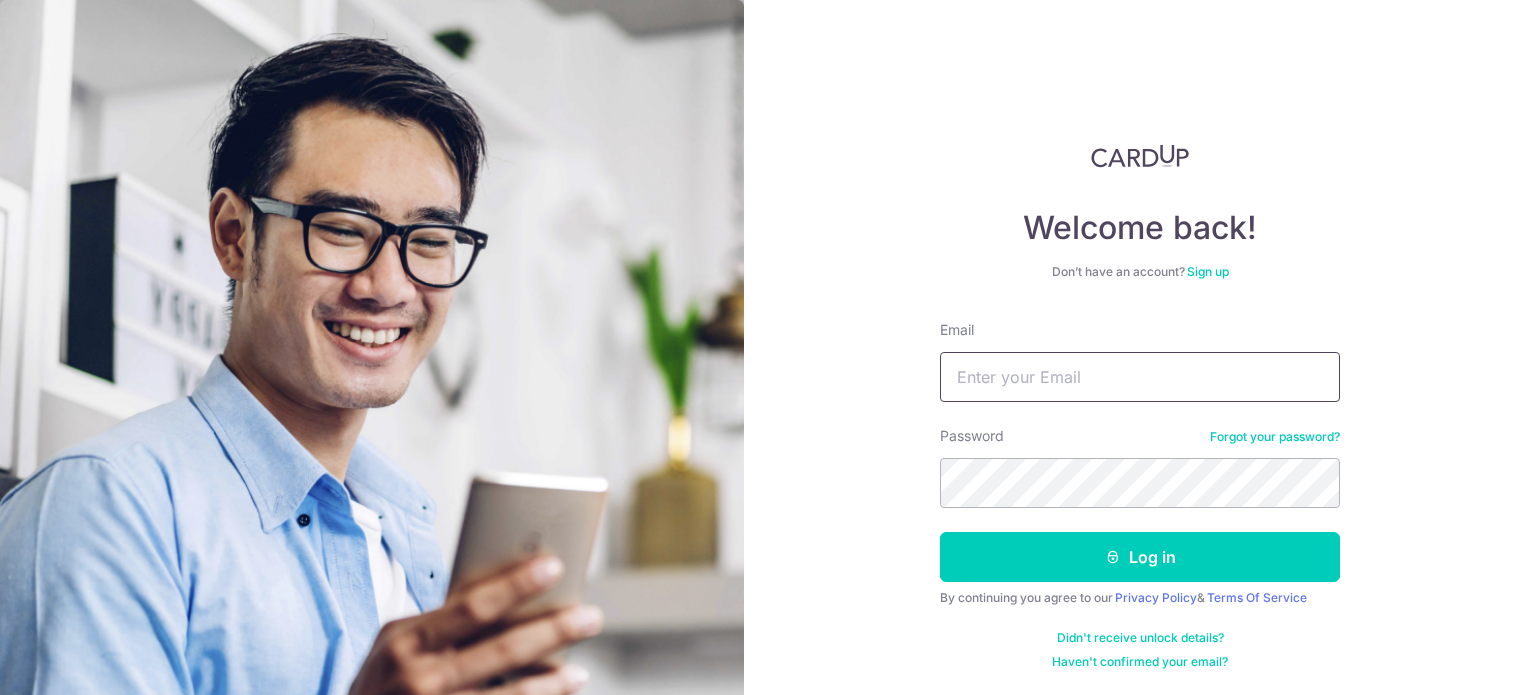 click on "Email" at bounding box center (1140, 377) 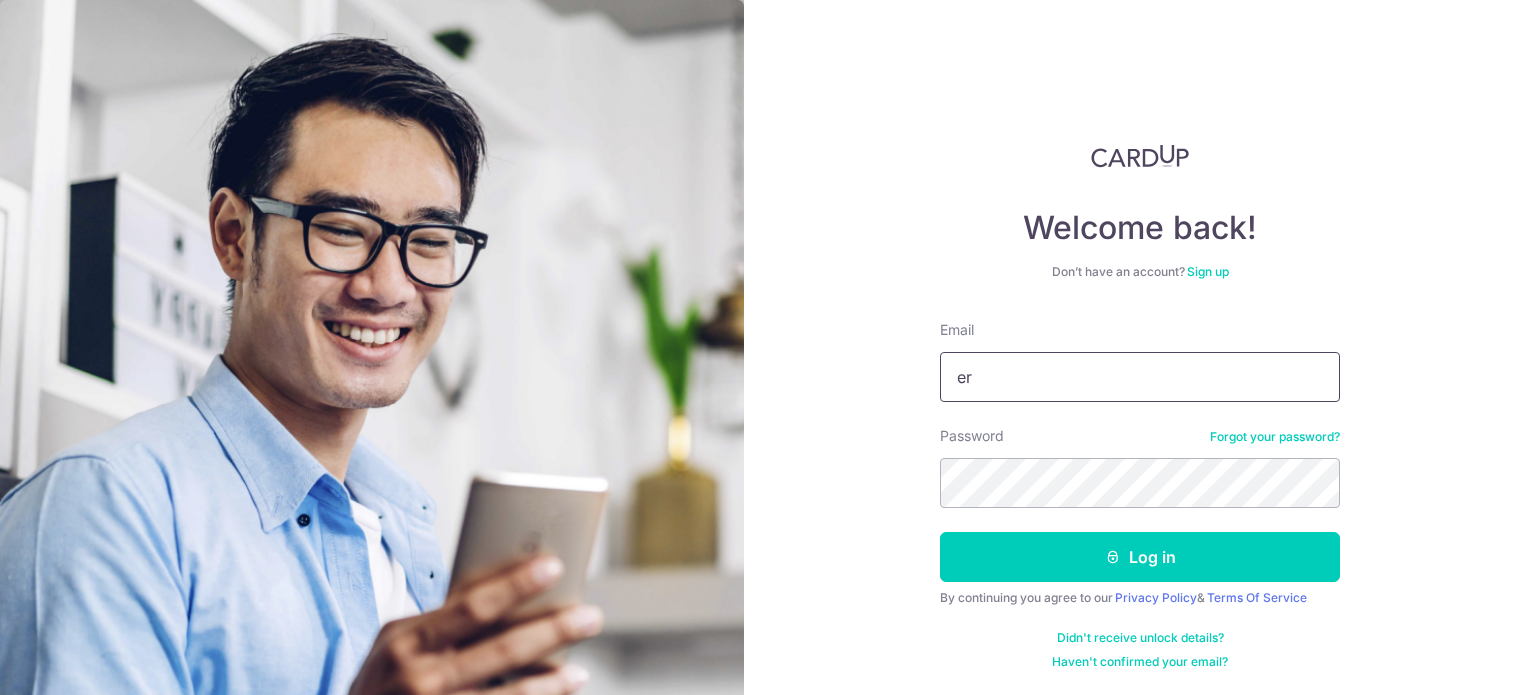 type on "[EMAIL]" 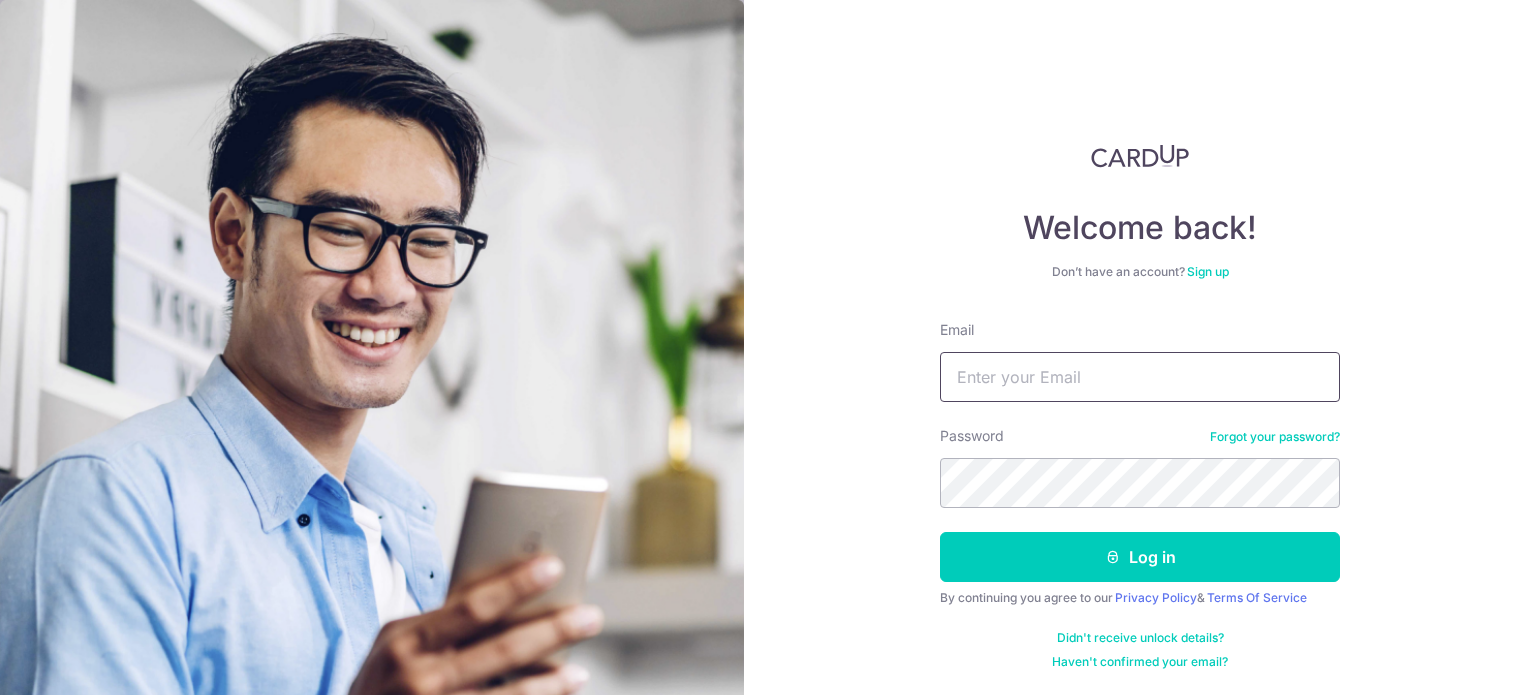 scroll, scrollTop: 0, scrollLeft: 0, axis: both 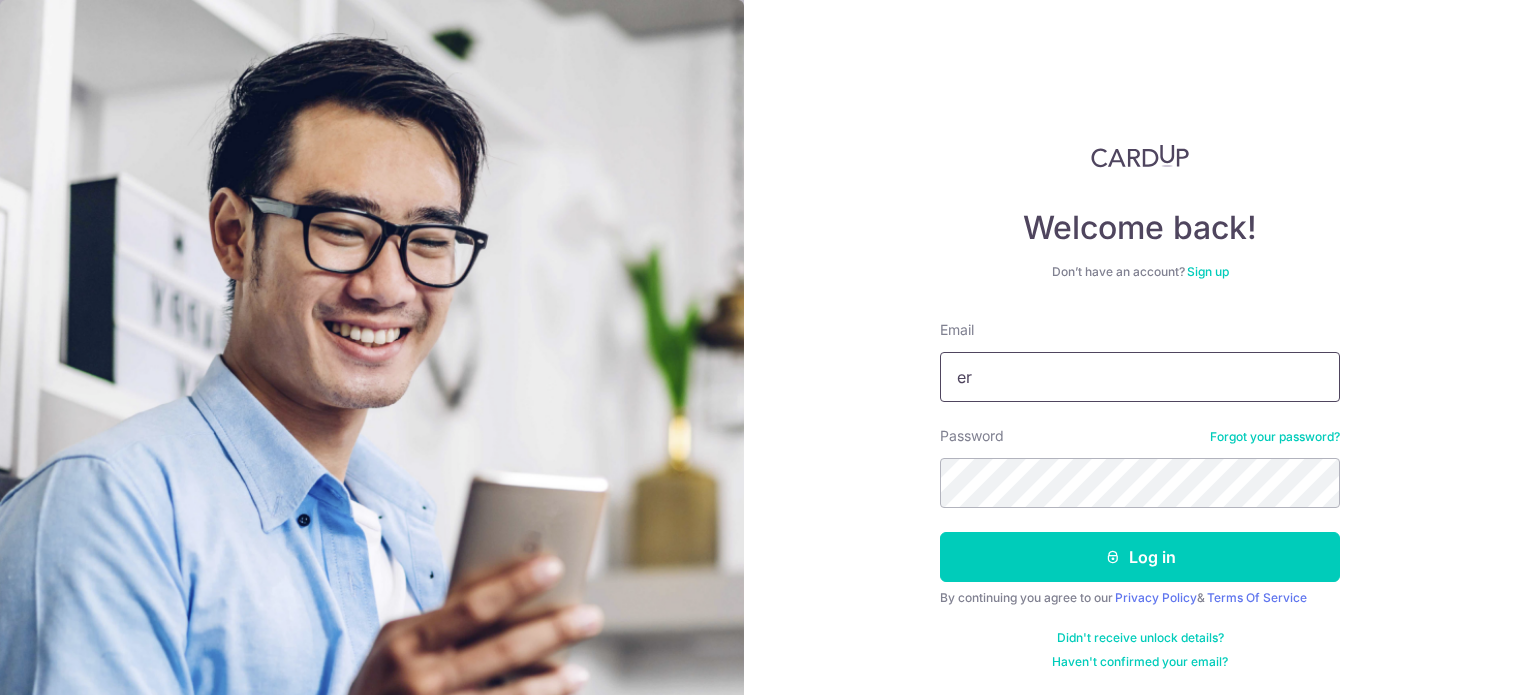 type on "[EMAIL]" 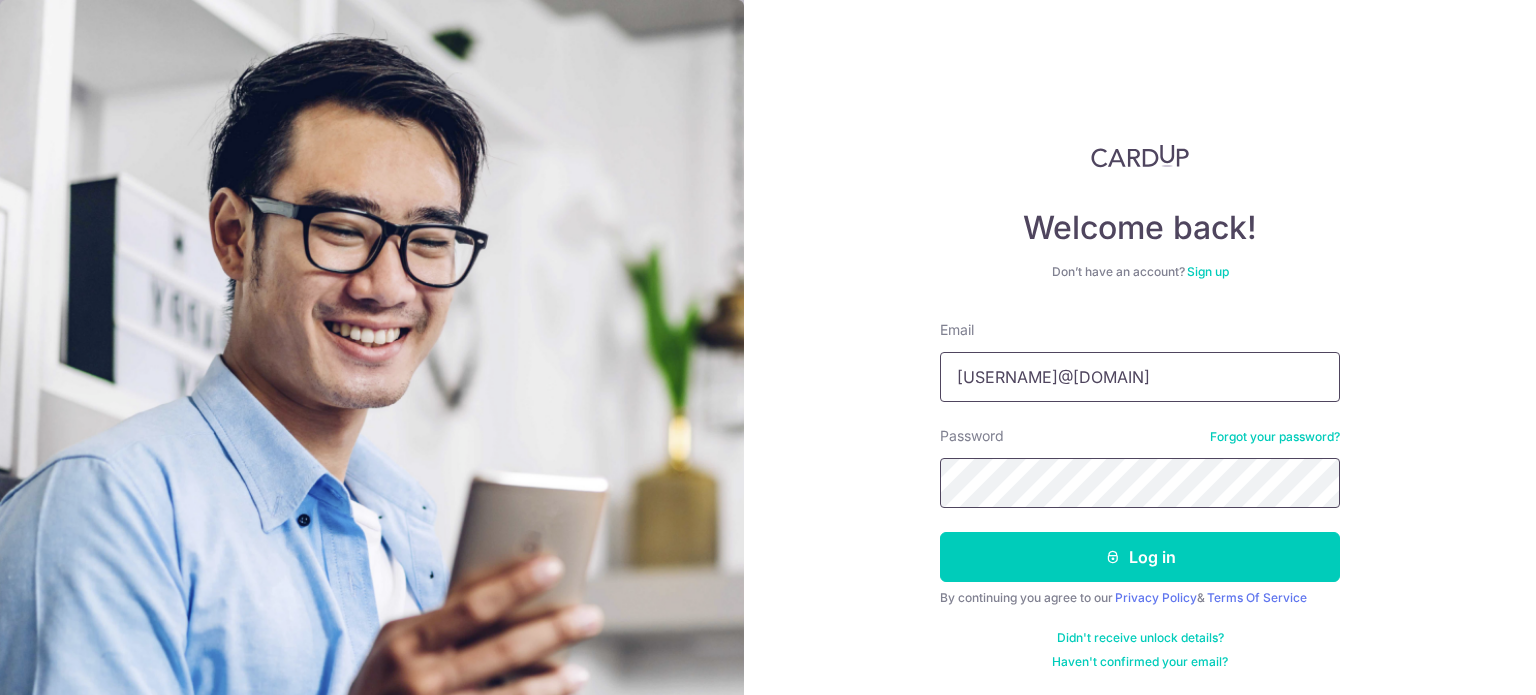 click on "Log in" at bounding box center [1140, 557] 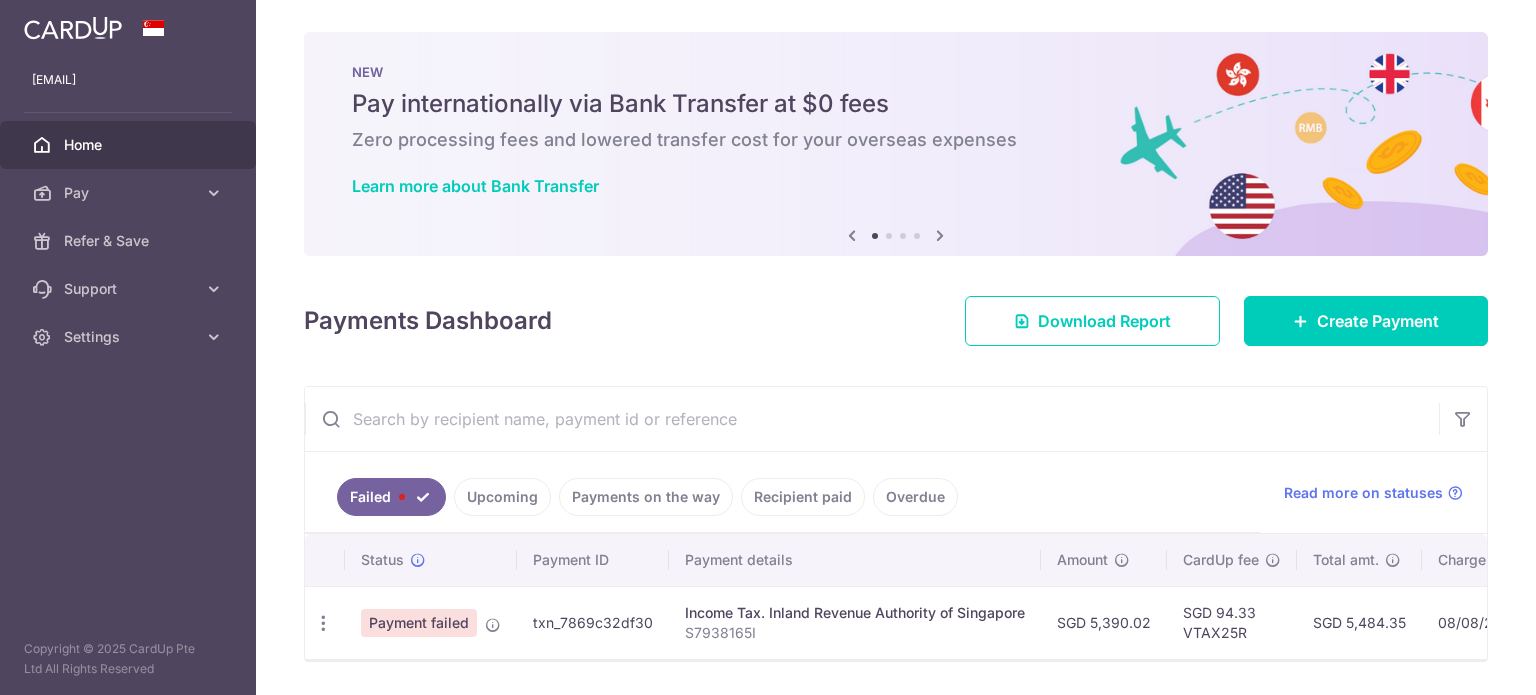 scroll, scrollTop: 0, scrollLeft: 0, axis: both 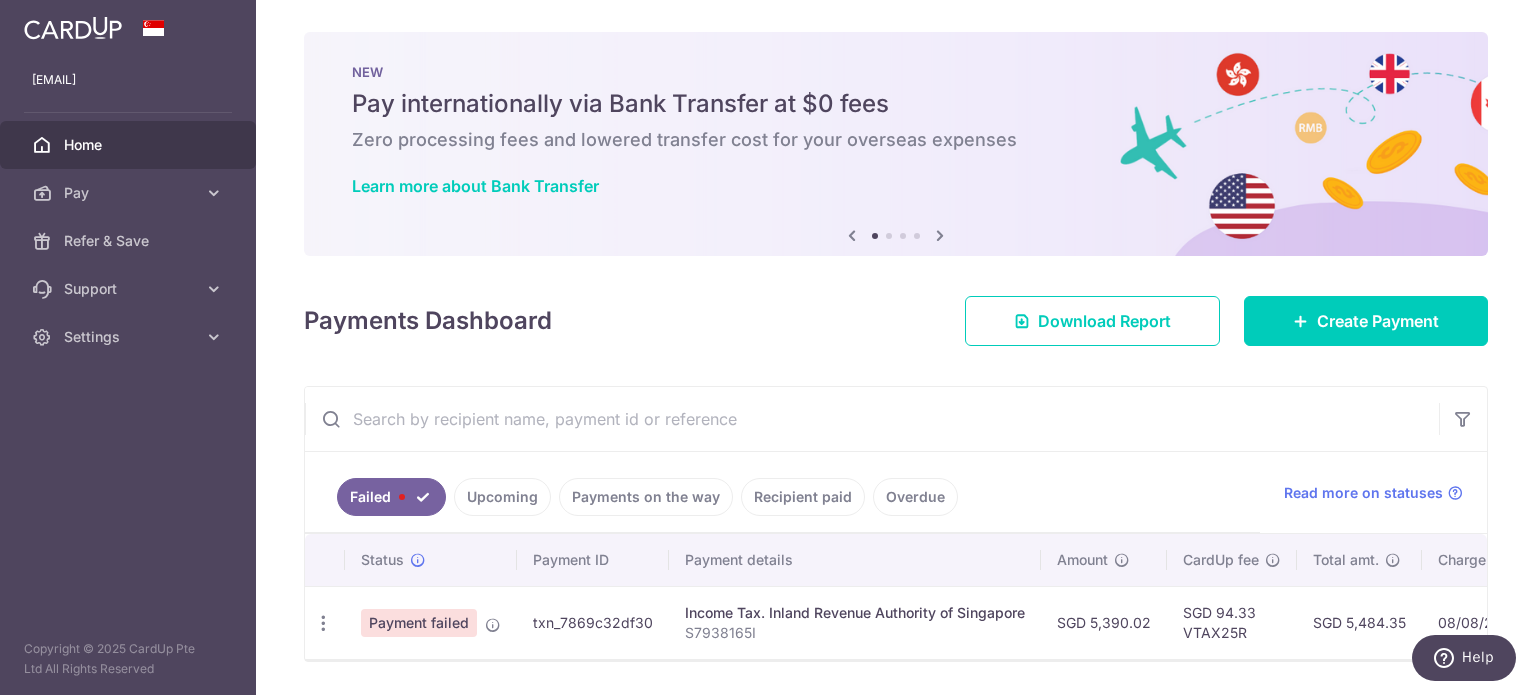 click on "Payments Dashboard
Download Report
Create Payment" at bounding box center [896, 317] 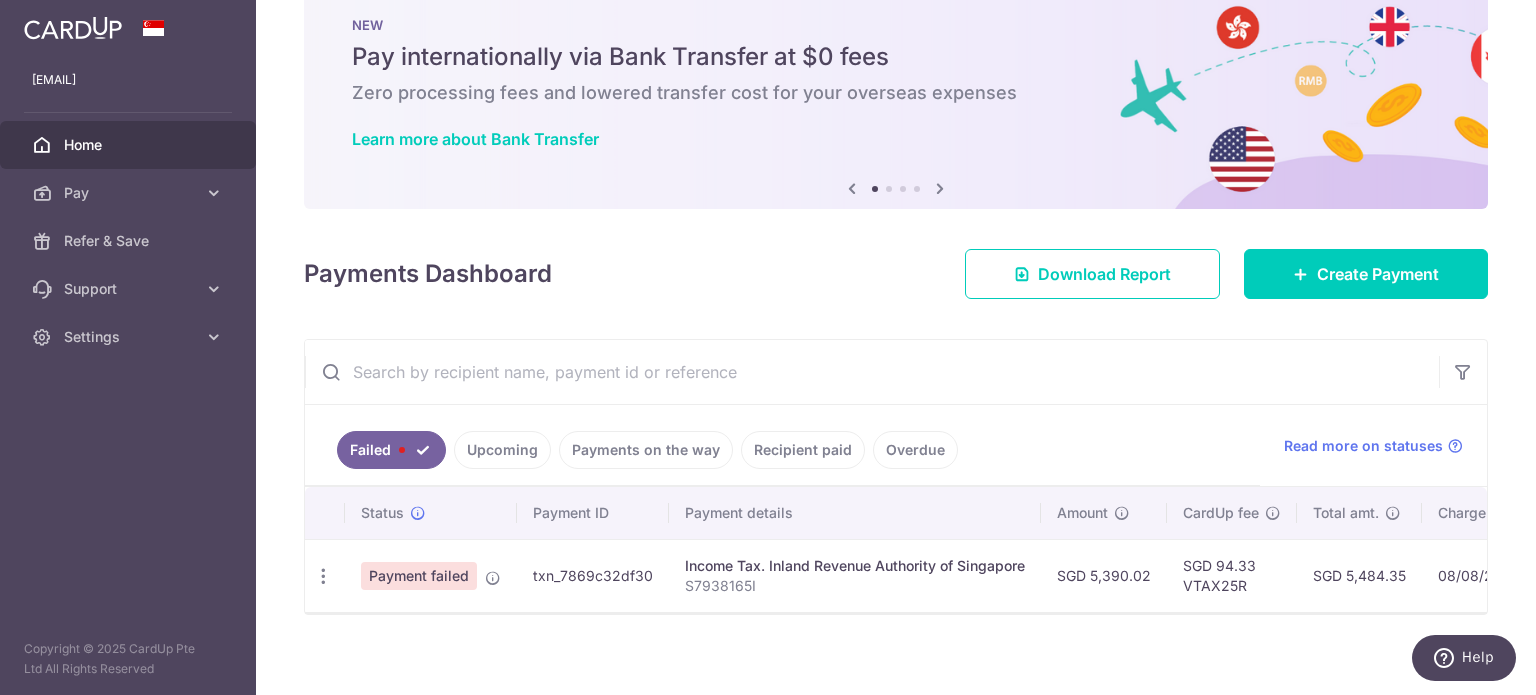 scroll, scrollTop: 68, scrollLeft: 0, axis: vertical 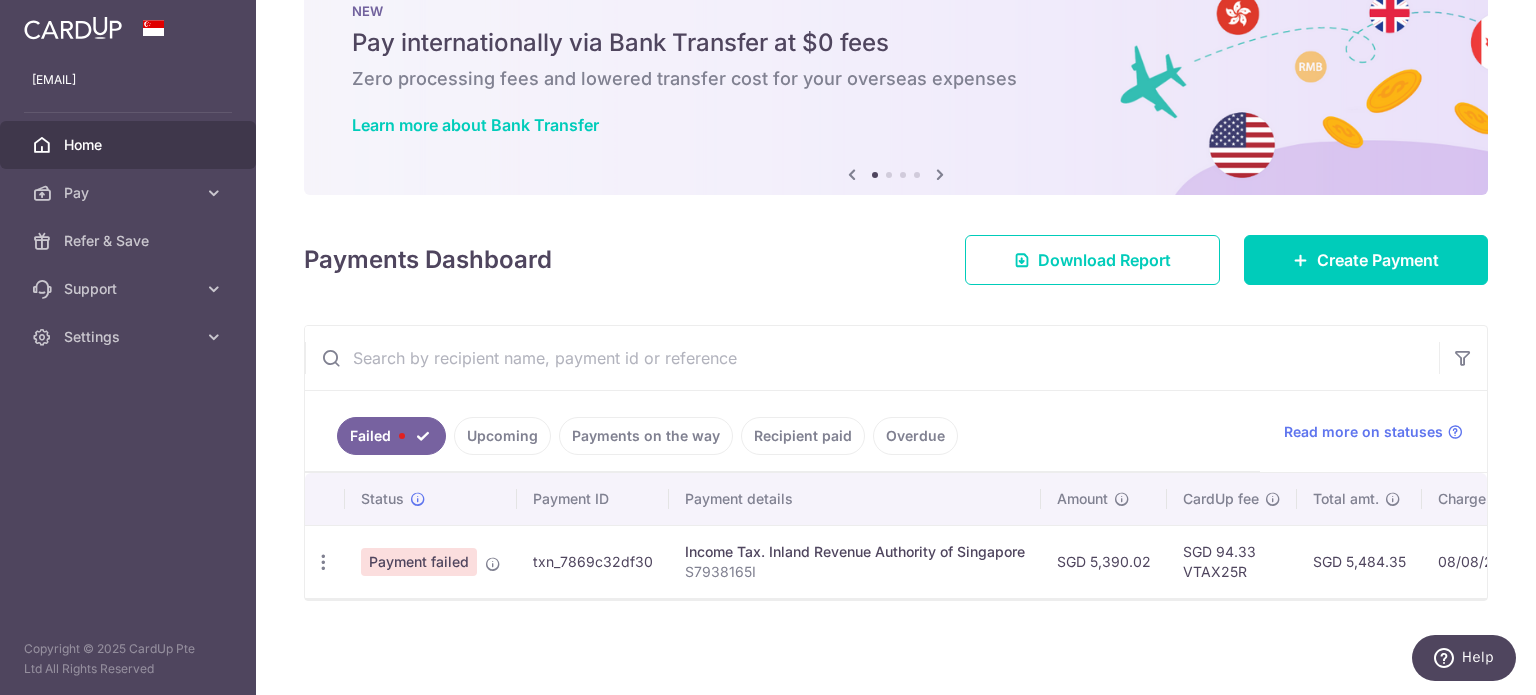 click on "Payment failed" at bounding box center [419, 562] 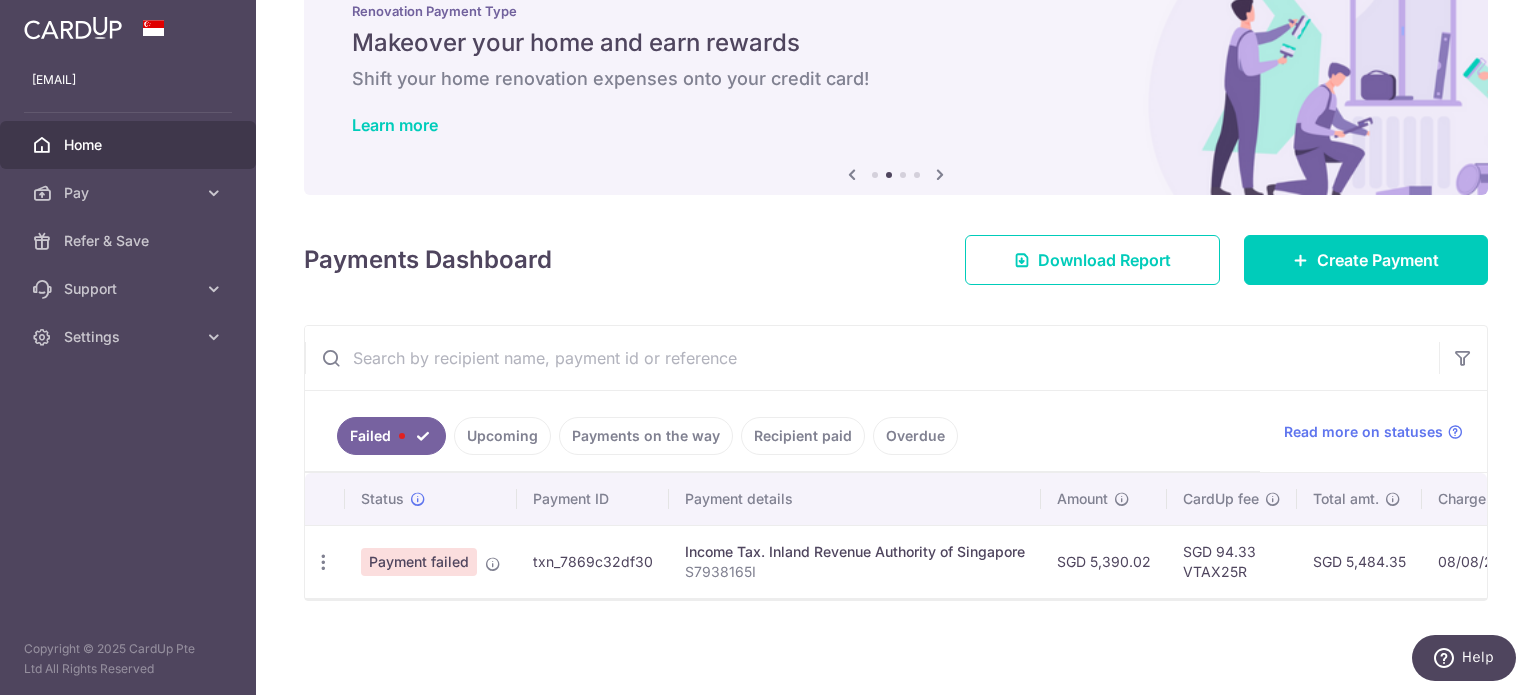 click on "SGD 5,390.02" at bounding box center [1104, 561] 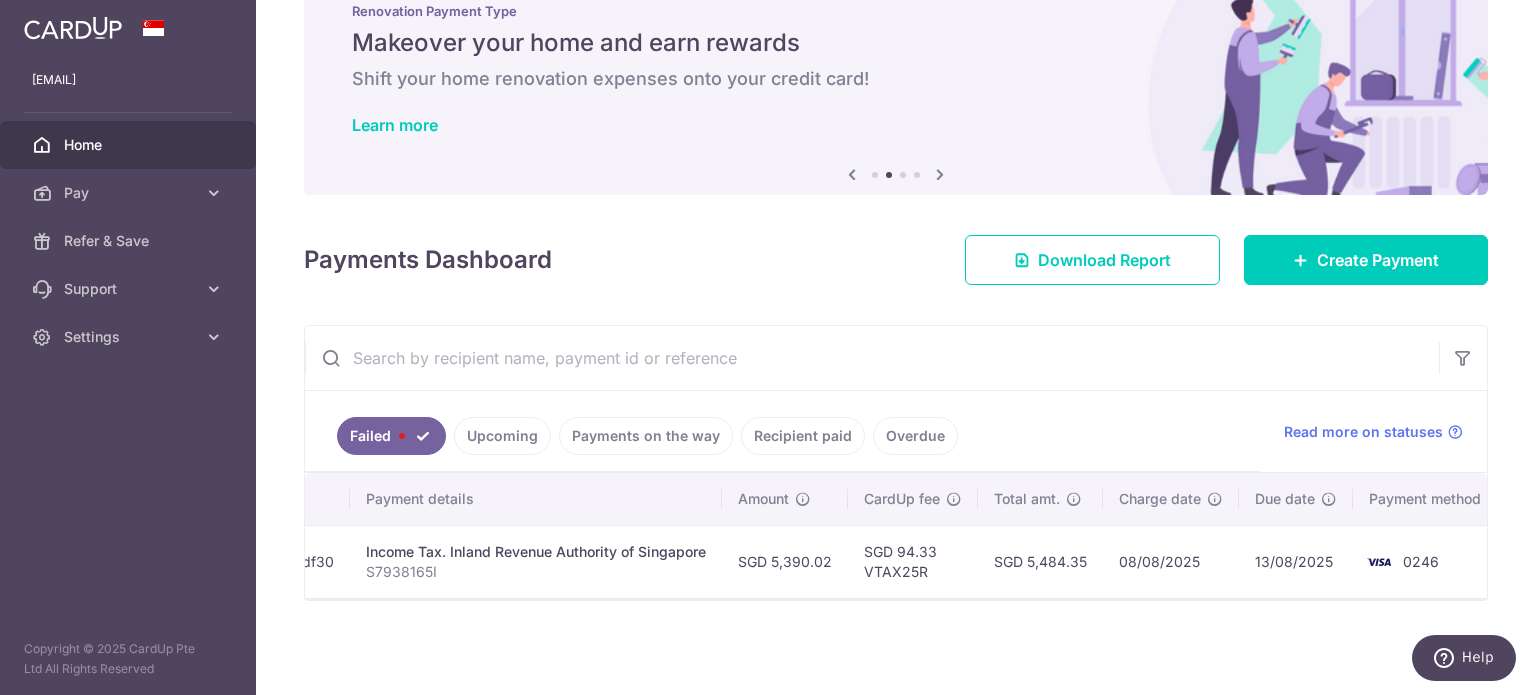 scroll, scrollTop: 0, scrollLeft: 336, axis: horizontal 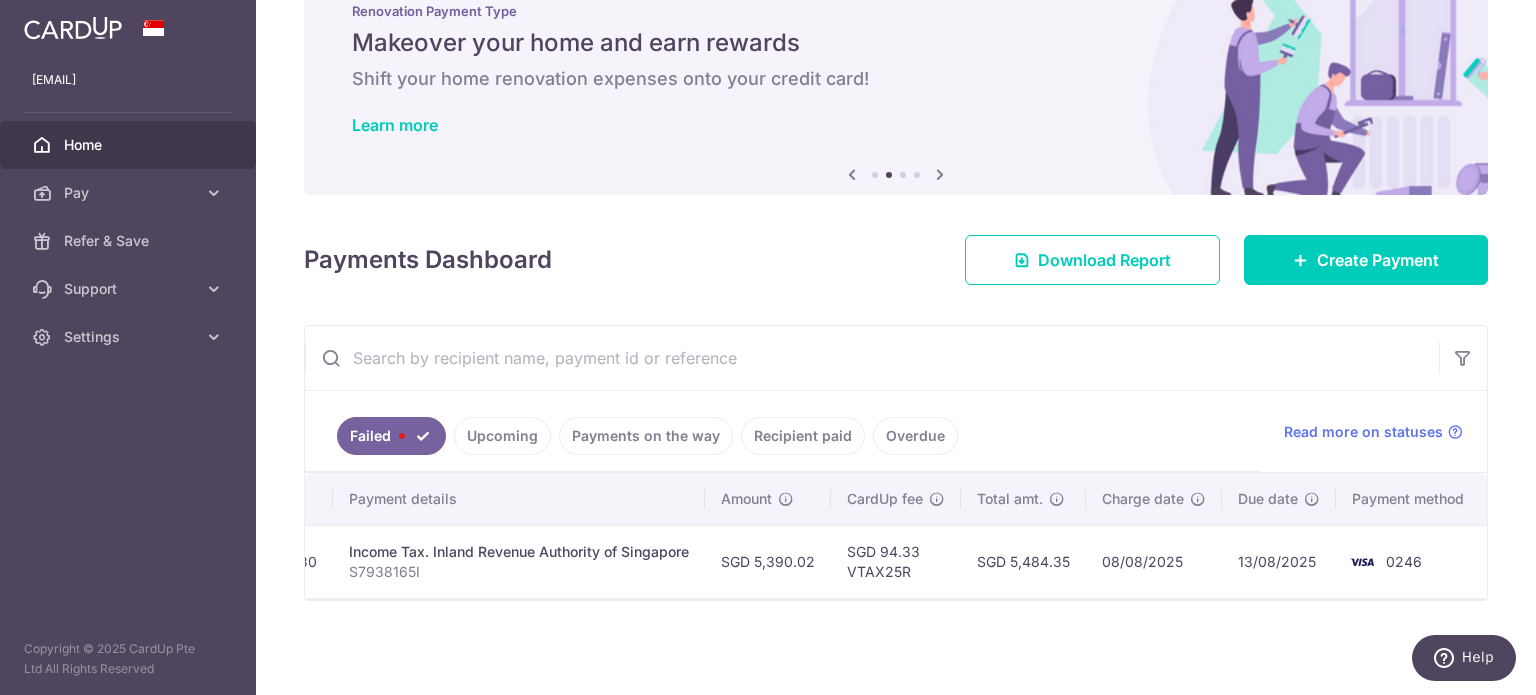 click on "×
Pause Schedule
Pause all future payments in this series
Pause just this one payment
By clicking below, you confirm you are pausing this payment to   on  . Payments can be unpaused at anytime prior to payment taken date.
Confirm
Cancel Schedule
Cancel all future payments in this series
Cancel just this one payment
Confirm
Approve Payment
Recipient Bank Details" at bounding box center [896, 347] 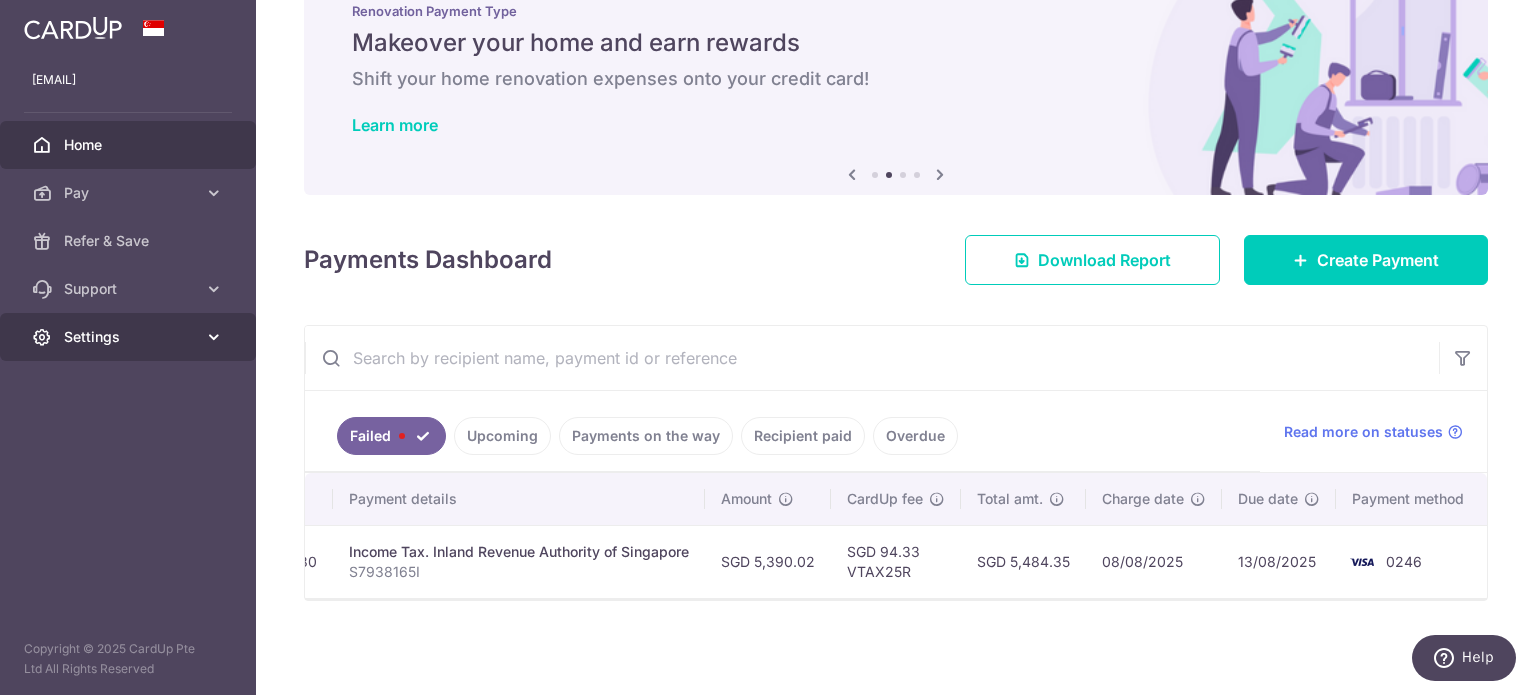 click on "Settings" at bounding box center [130, 337] 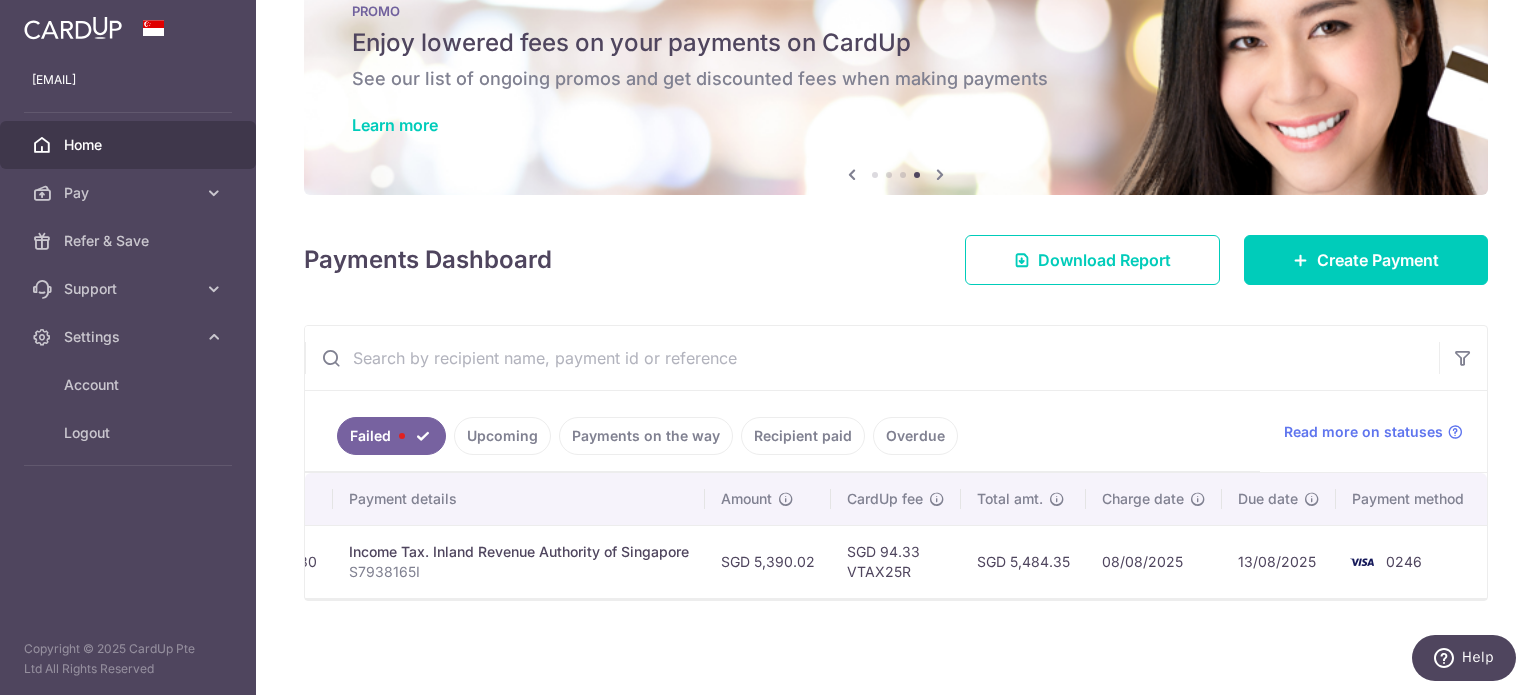 click on "Payments Dashboard
Download Report
Create Payment" at bounding box center (896, 256) 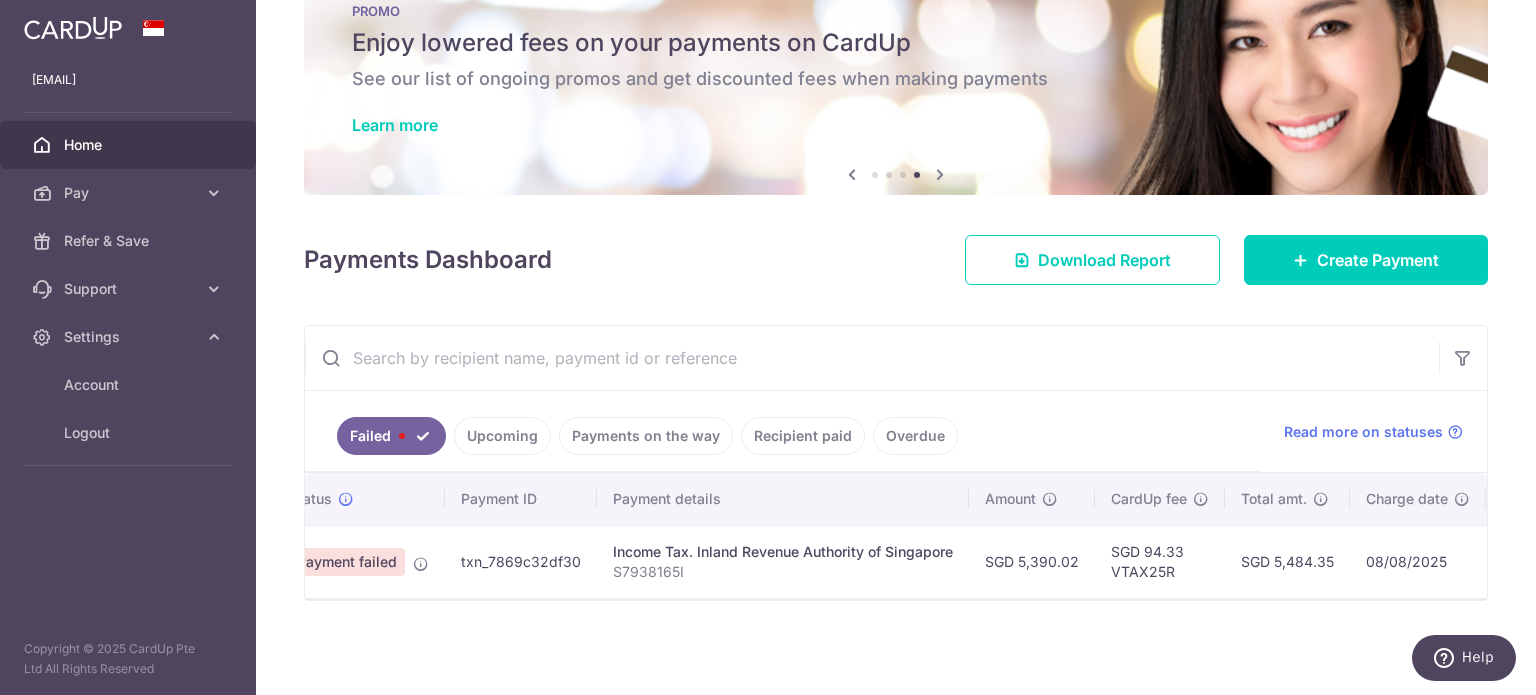 scroll, scrollTop: 0, scrollLeft: 0, axis: both 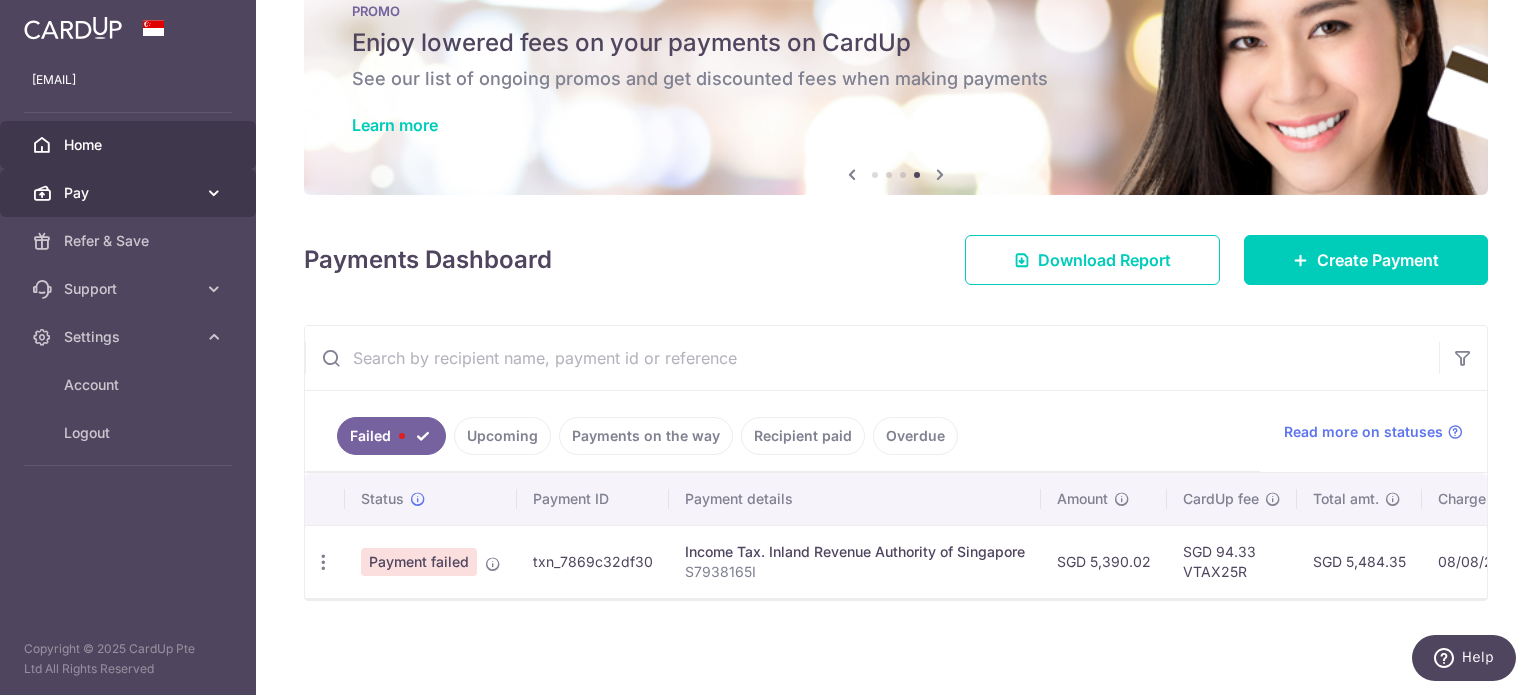 click on "Pay" at bounding box center (128, 193) 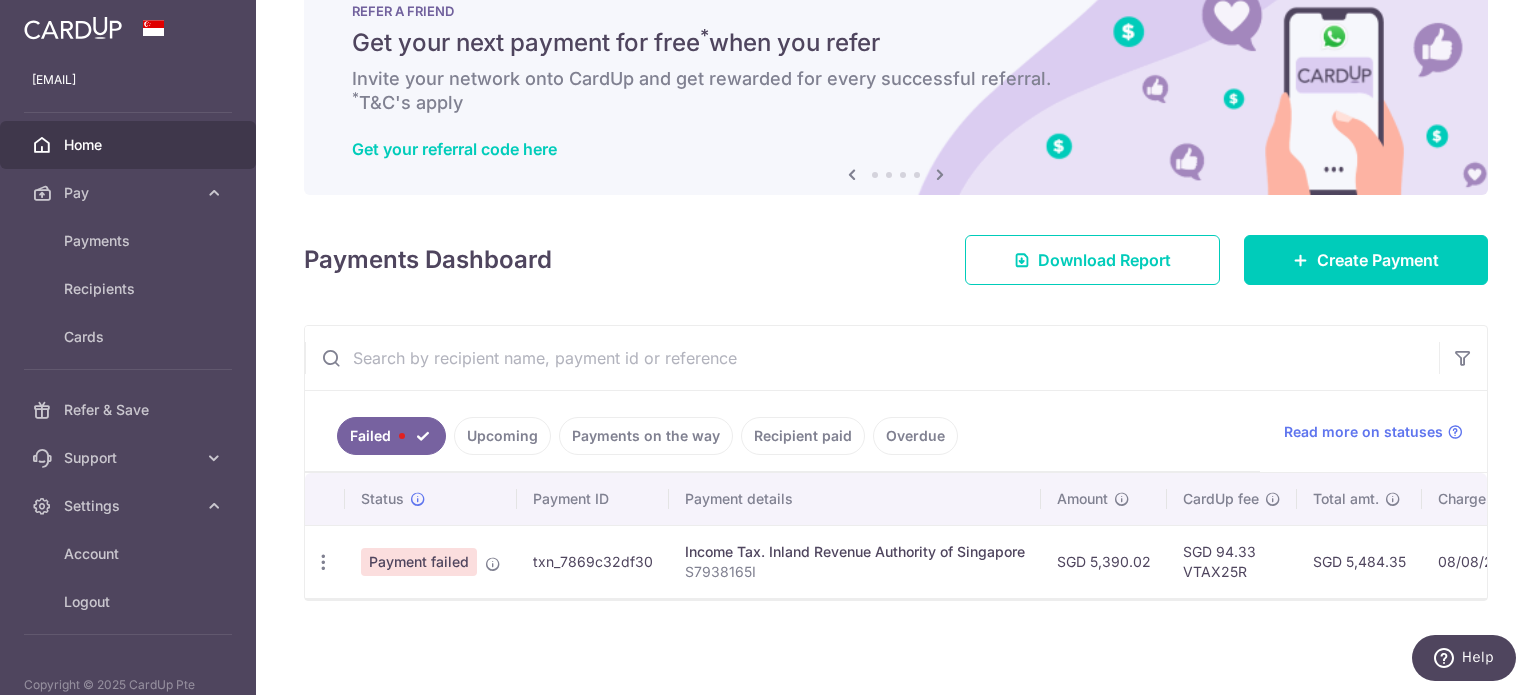 scroll, scrollTop: 0, scrollLeft: 336, axis: horizontal 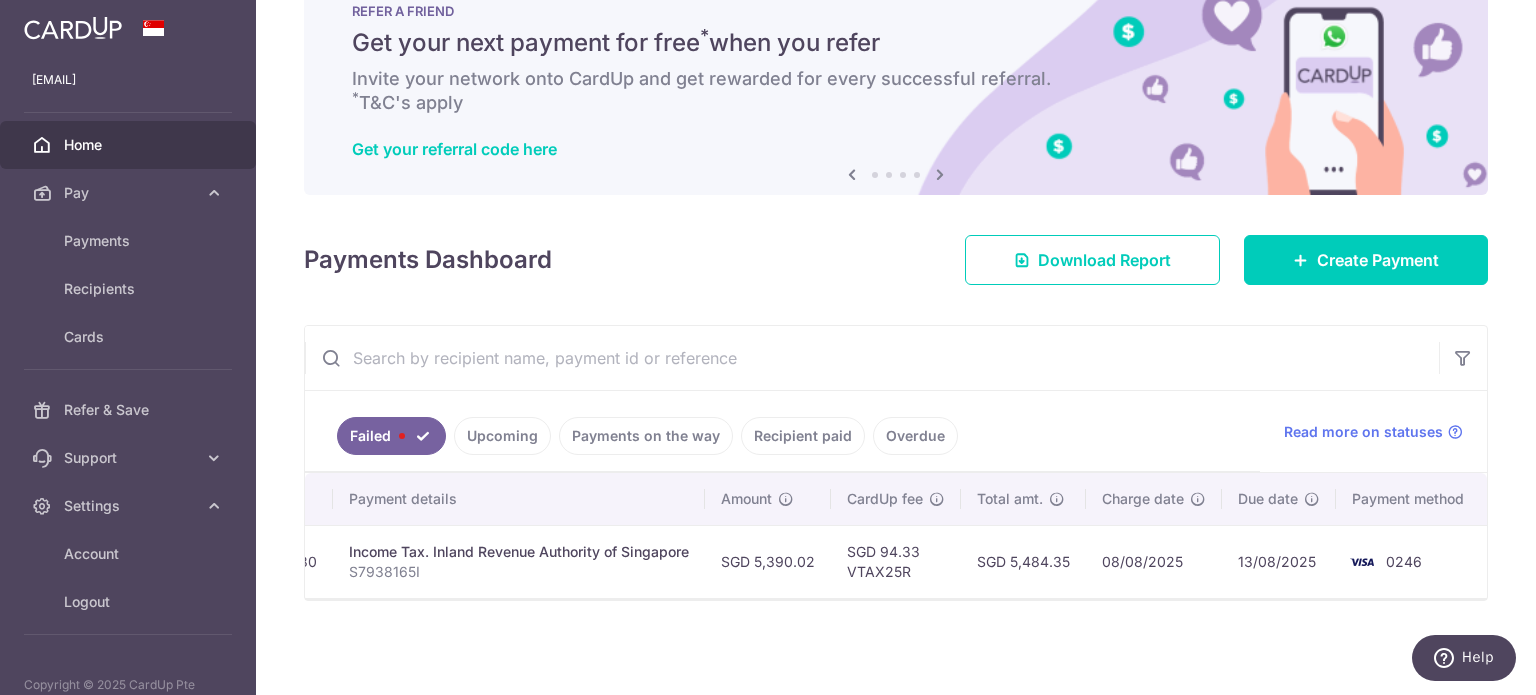 click on "0246" at bounding box center [1404, 561] 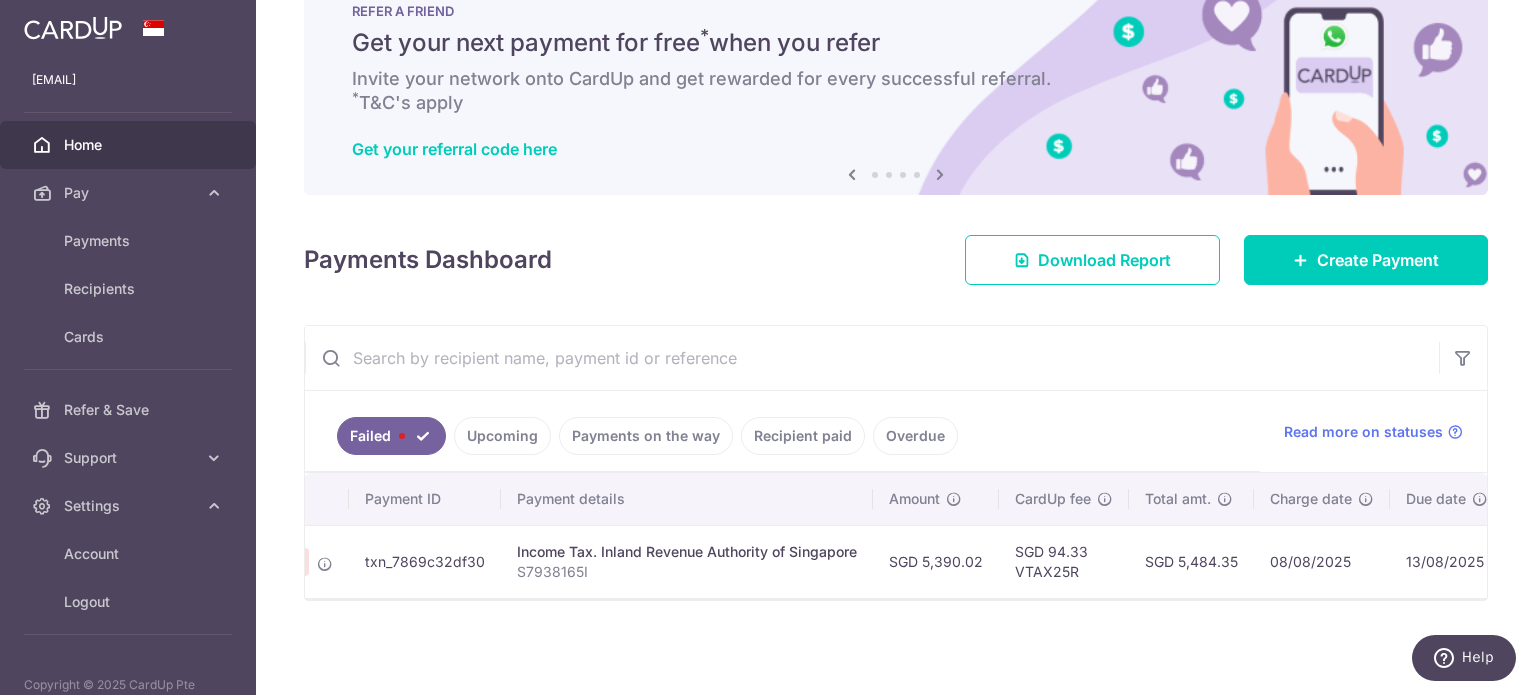 scroll, scrollTop: 0, scrollLeft: 0, axis: both 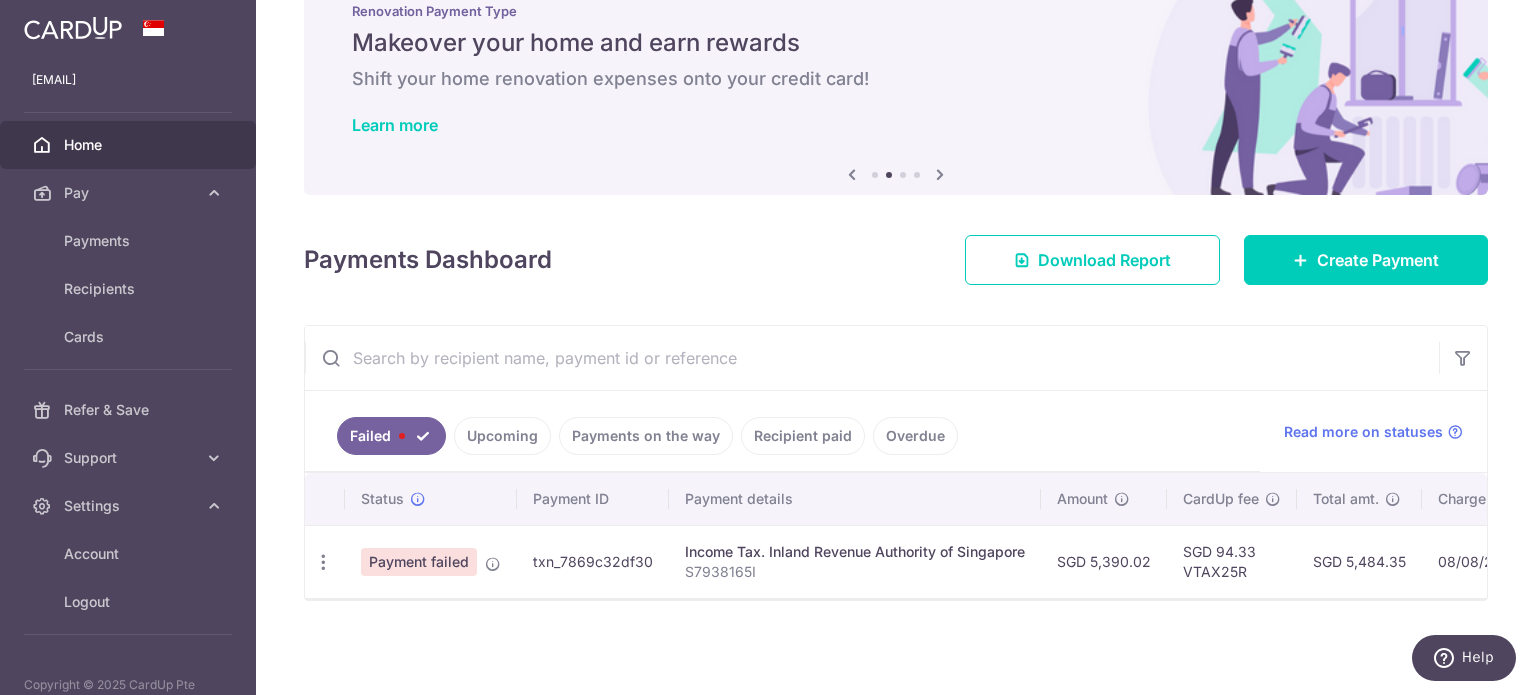 click on "Payments Dashboard
Download Report
Create Payment" at bounding box center [896, 256] 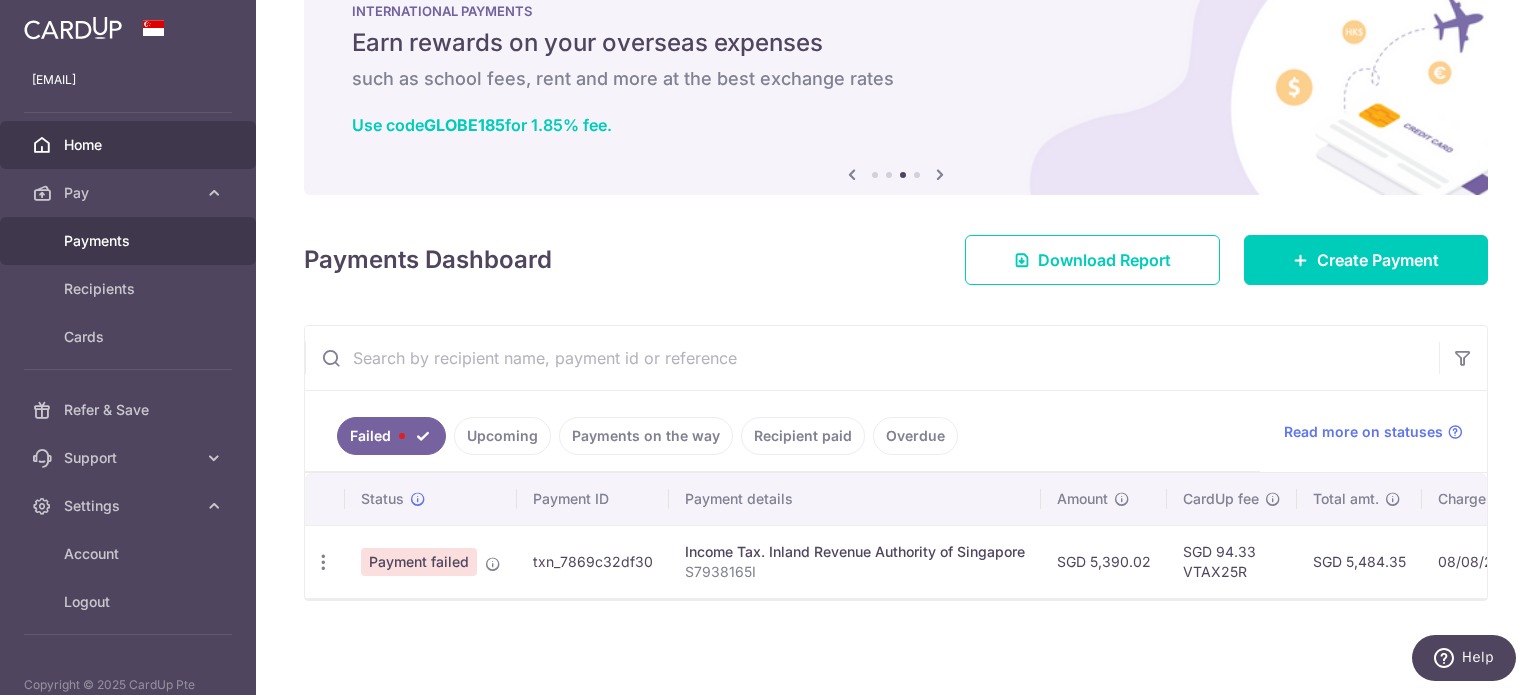 click on "Payments" at bounding box center [130, 241] 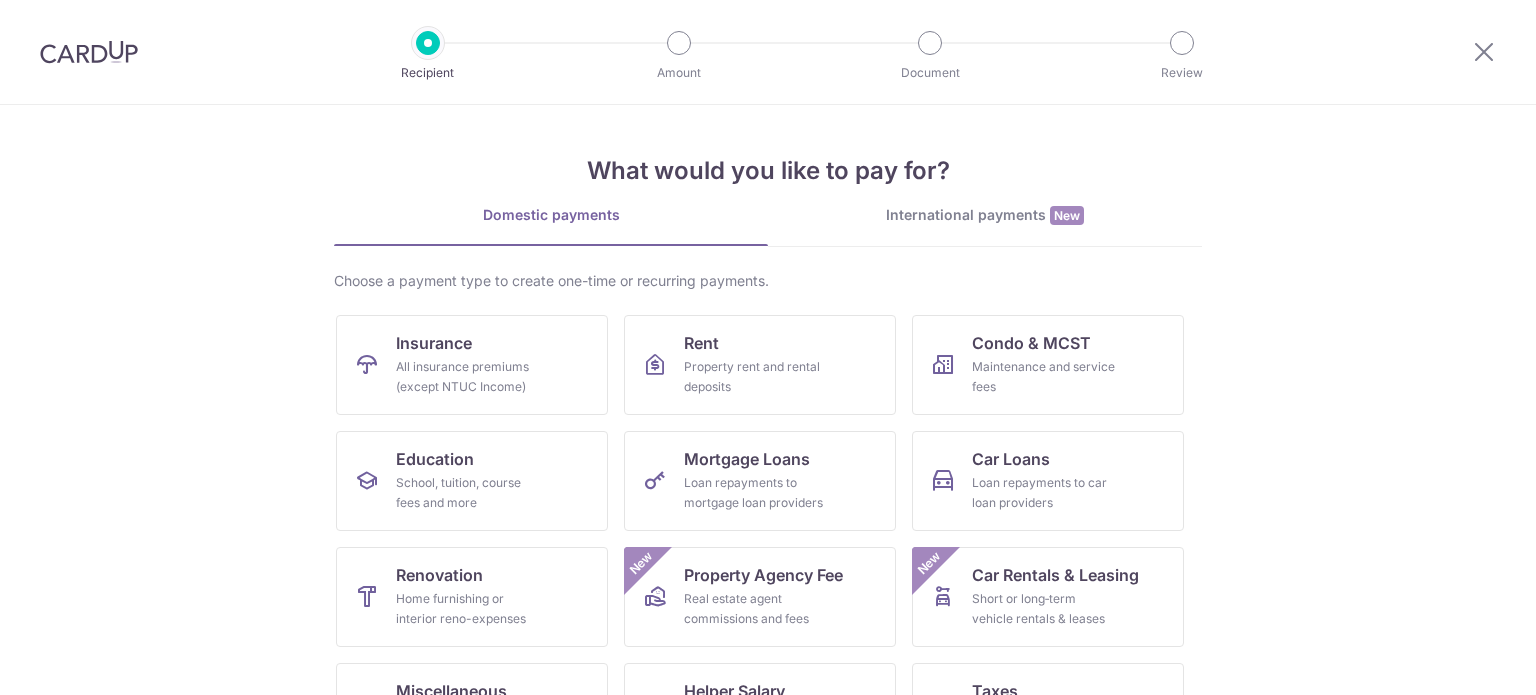 scroll, scrollTop: 0, scrollLeft: 0, axis: both 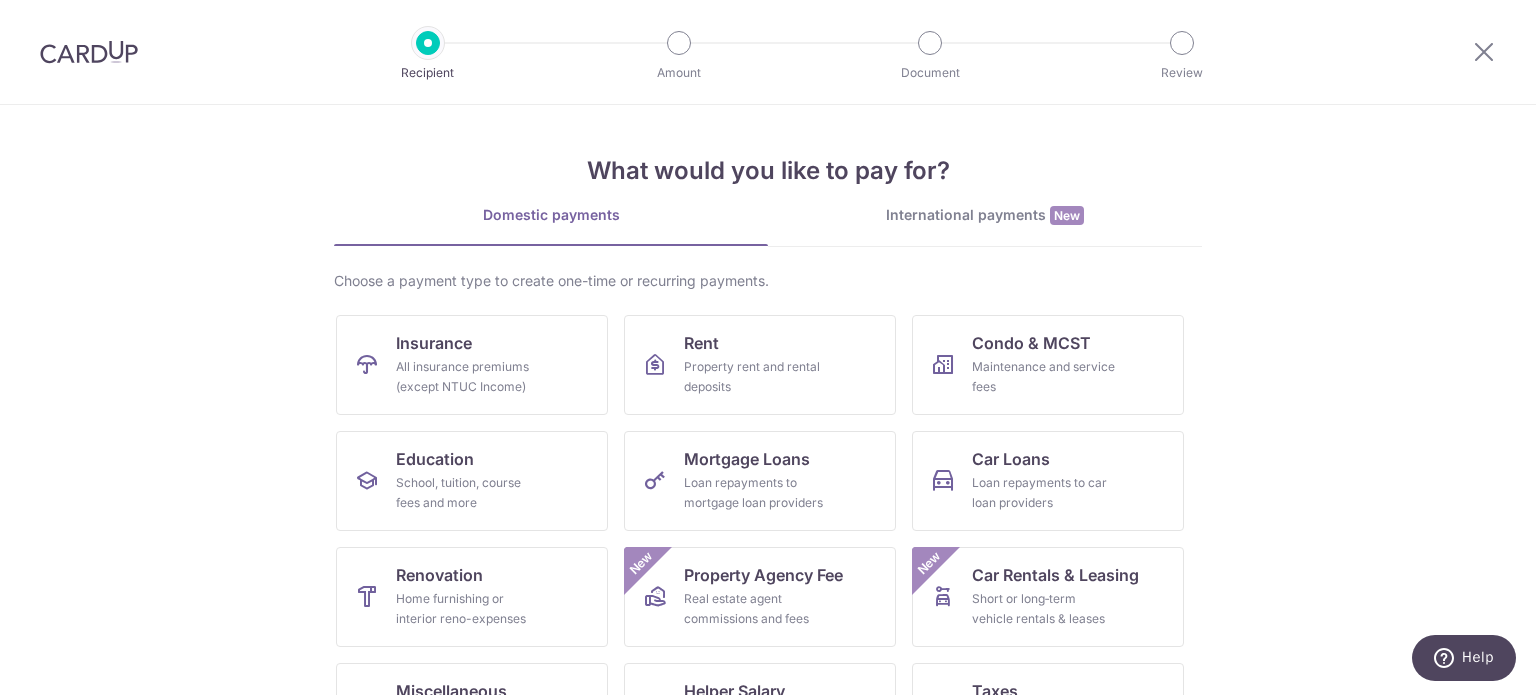 click on "What would you like to pay for?
Domestic payments
International payments
New
Choose a payment type to create one-time or recurring payments.
Insurance All insurance premiums (except NTUC Income)
Rent Property rent and rental deposits
Condo & MCST Maintenance and service fees
Education School, tuition, course fees and more
Mortgage Loans Loan repayments to mortgage loan providers
Car Loans Loan repayments to car loan providers
Renovation Home furnishing or interior reno-expenses
Property Agency Fee Real estate agent commissions and fees New
Car Rentals & Leasing Short or long‑term vehicle rentals & leases New
Miscellaneous Goods and services, agent fees and more
Helper Salary" at bounding box center [768, 400] 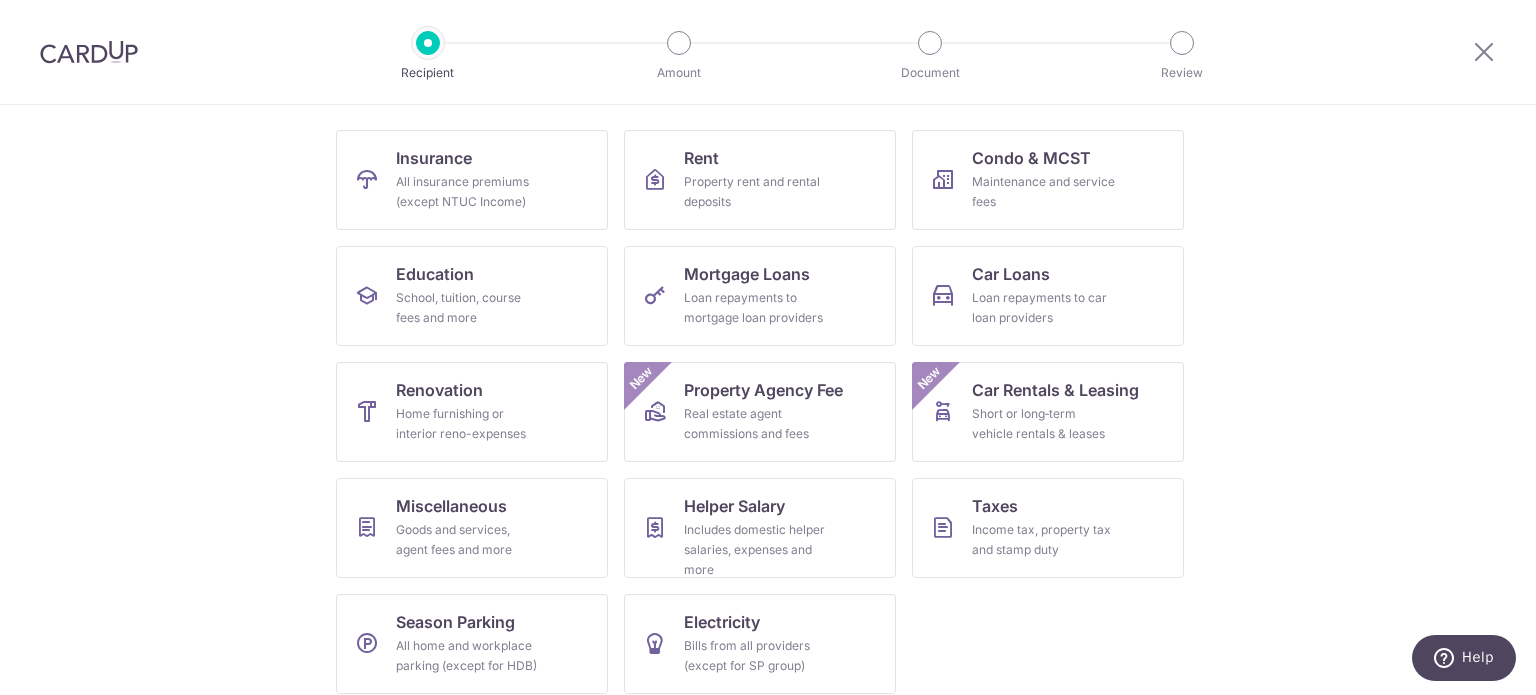 scroll, scrollTop: 199, scrollLeft: 0, axis: vertical 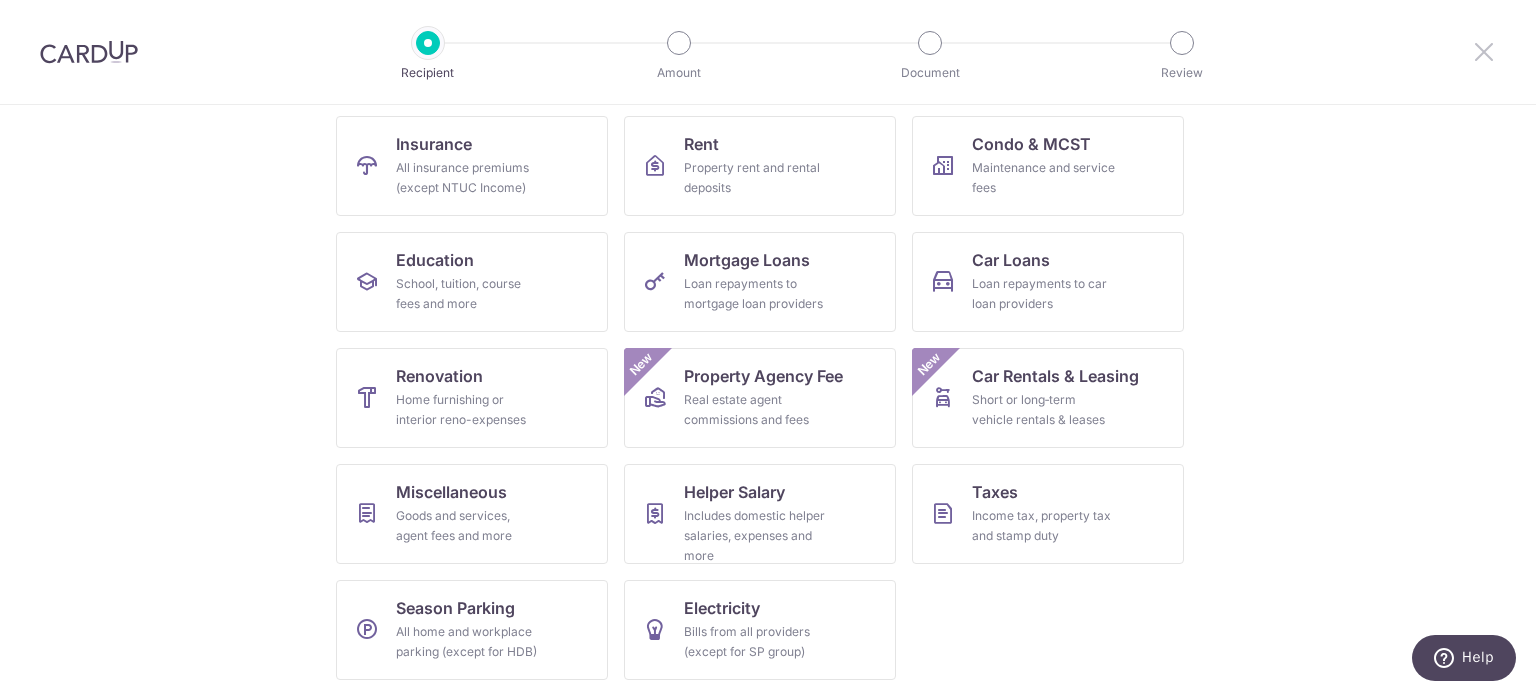 click at bounding box center (1484, 51) 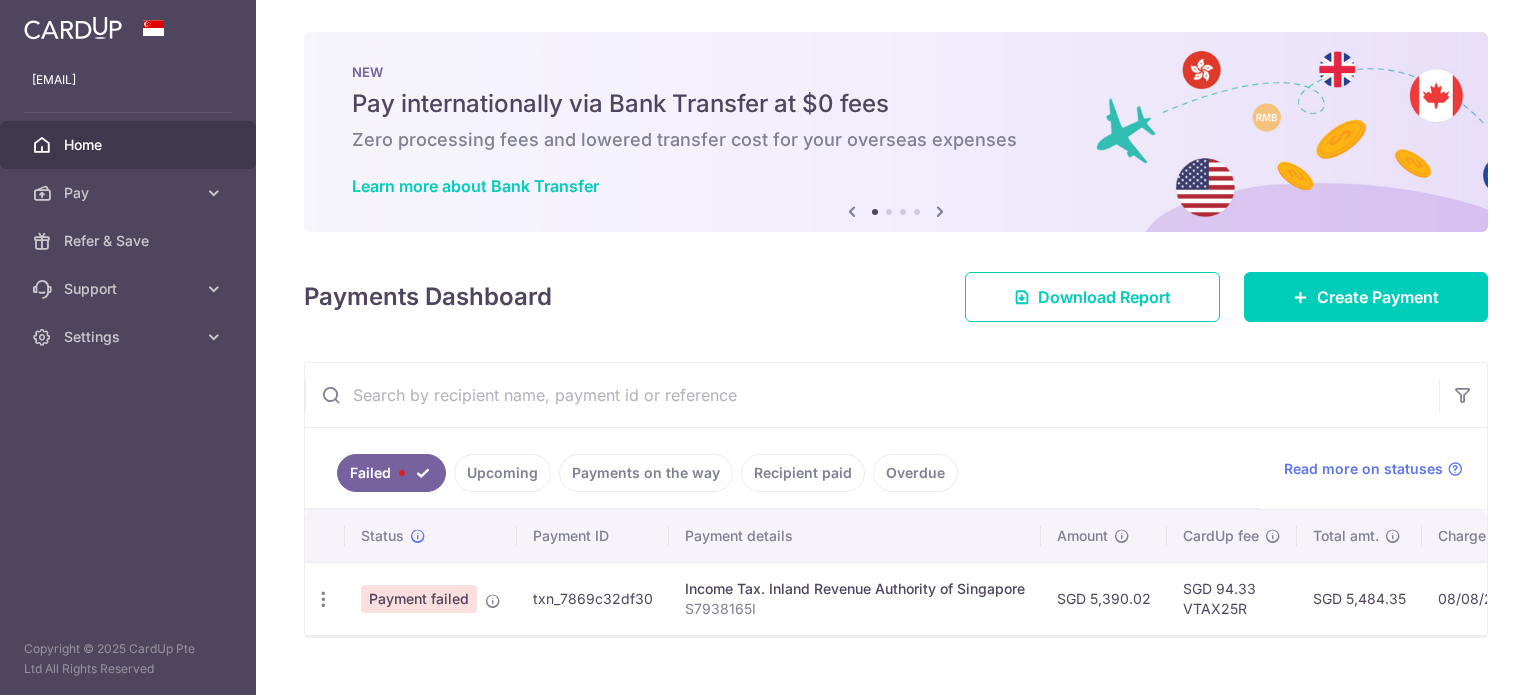 scroll, scrollTop: 0, scrollLeft: 0, axis: both 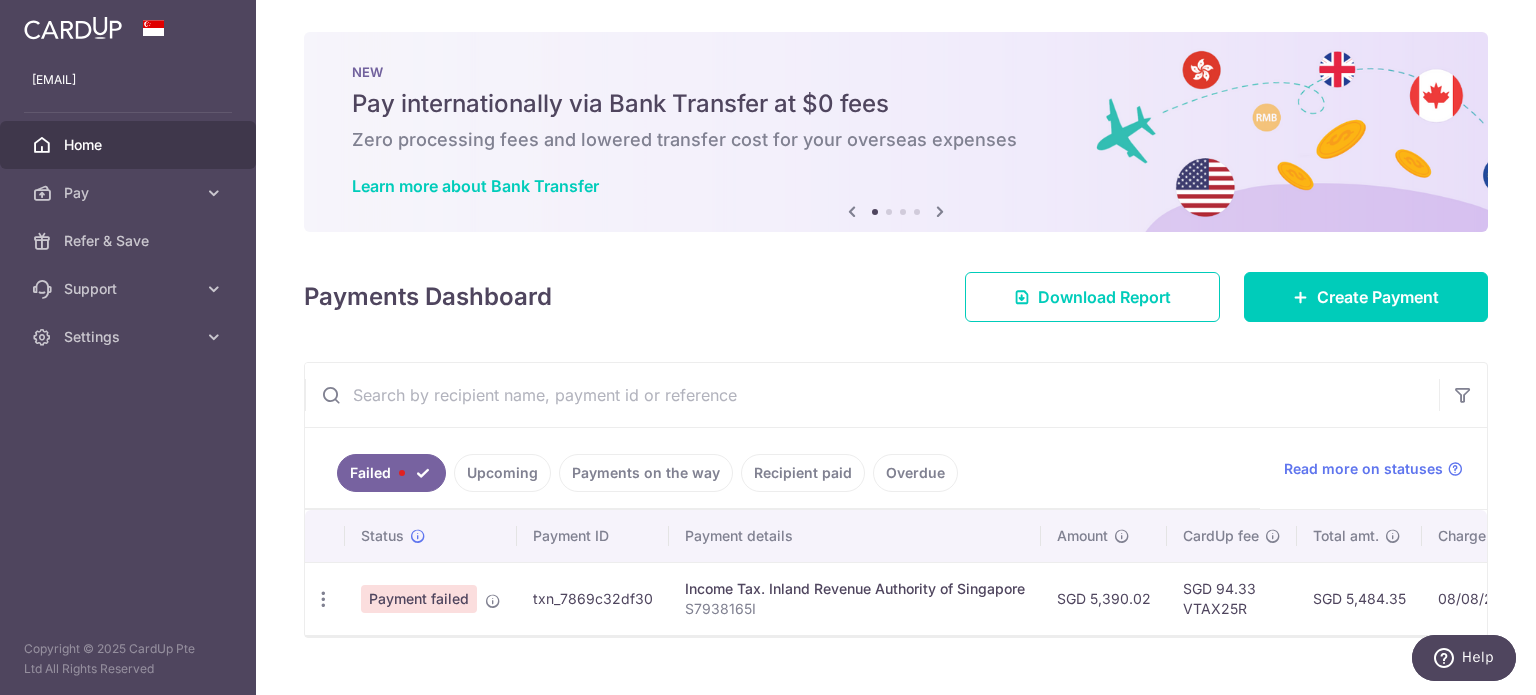 click on "Upcoming" at bounding box center (502, 473) 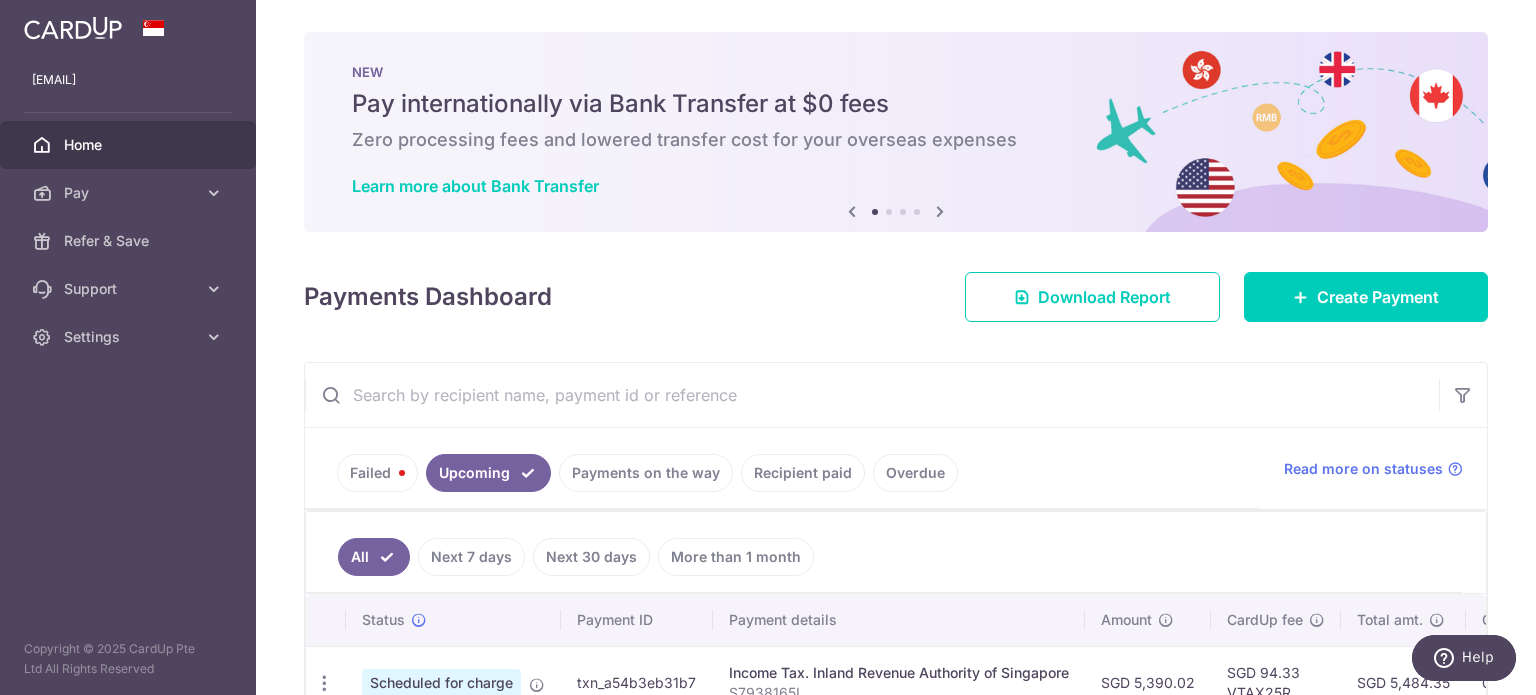 click on "×
Pause Schedule
Pause all future payments in this series
Pause just this one payment
By clicking below, you confirm you are pausing this payment to   on  . Payments can be unpaused at anytime prior to payment taken date.
Confirm
Cancel Schedule
Cancel all future payments in this series
Cancel just this one payment
Confirm
Approve Payment
Recipient Bank Details" at bounding box center (896, 347) 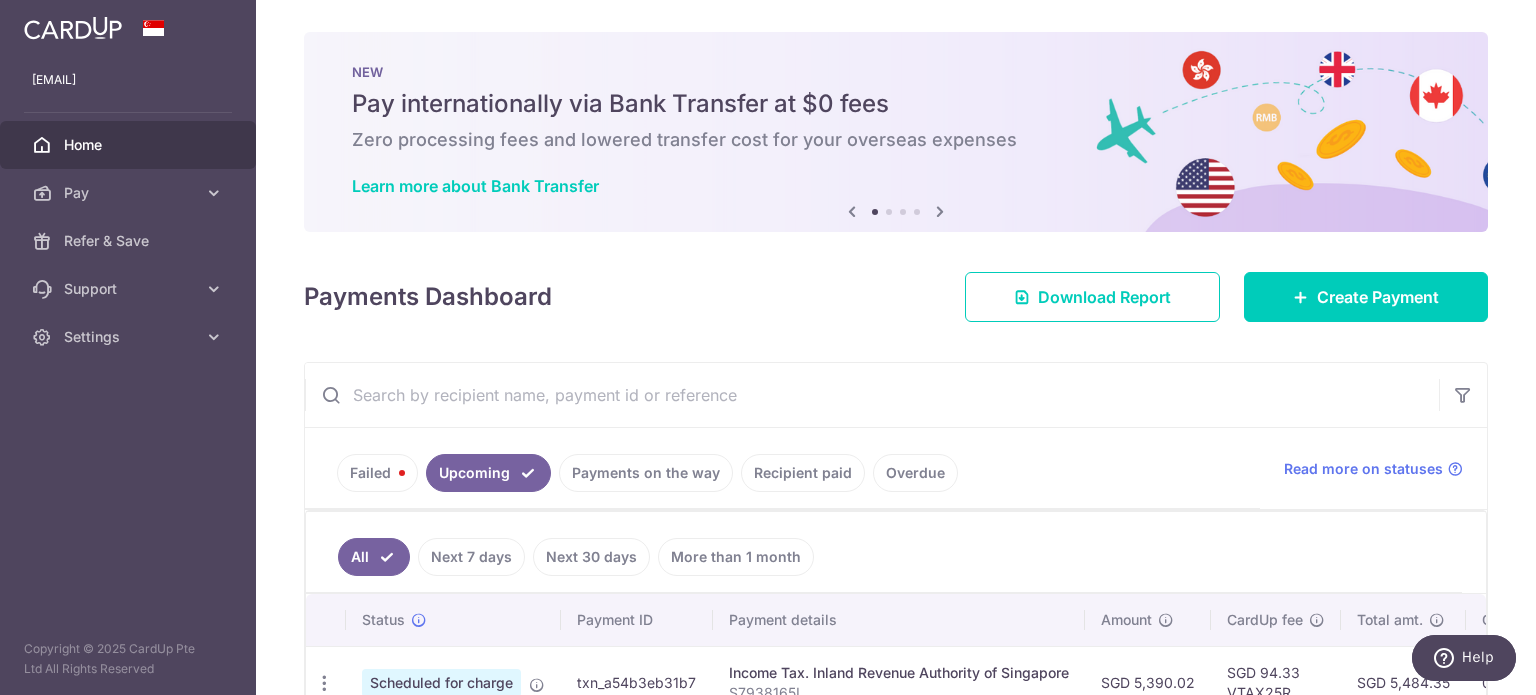 scroll, scrollTop: 565, scrollLeft: 0, axis: vertical 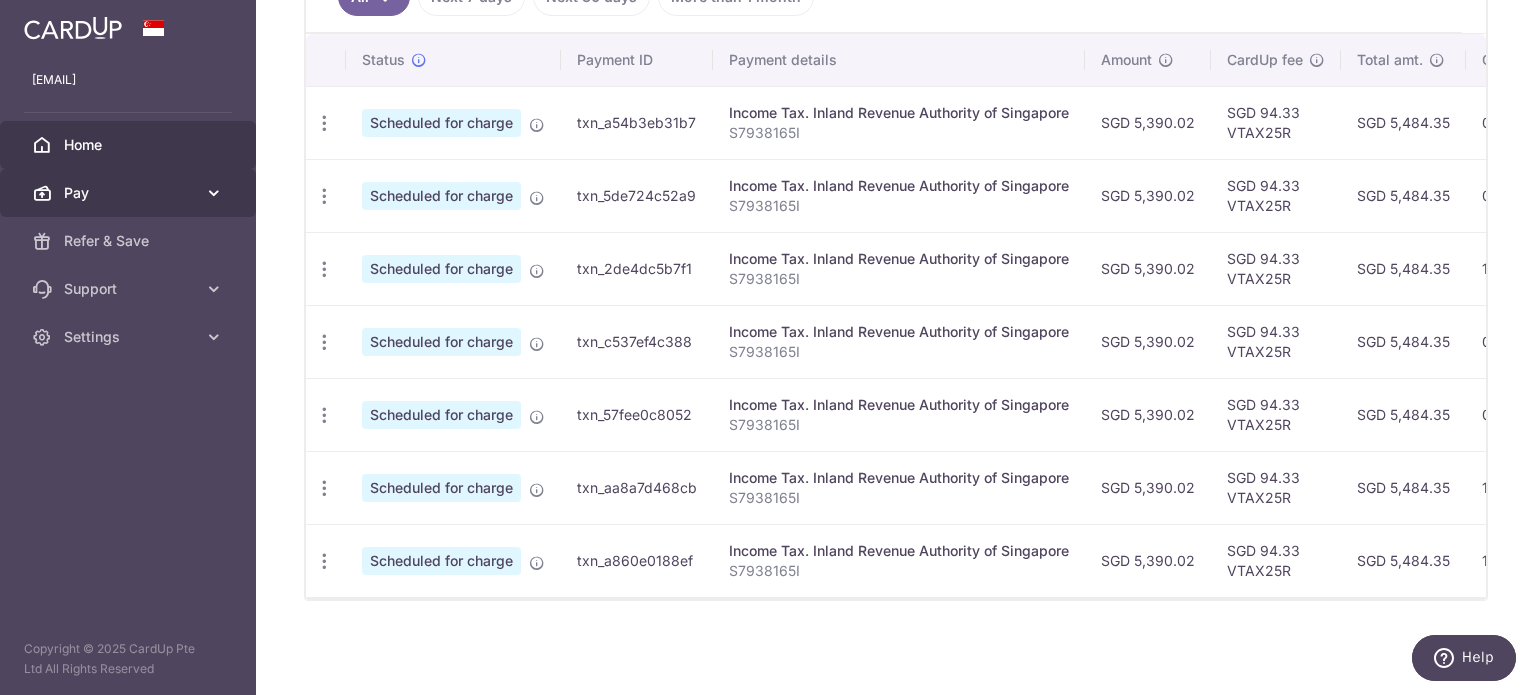 drag, startPoint x: 400, startPoint y: 122, endPoint x: 174, endPoint y: 199, distance: 238.7572 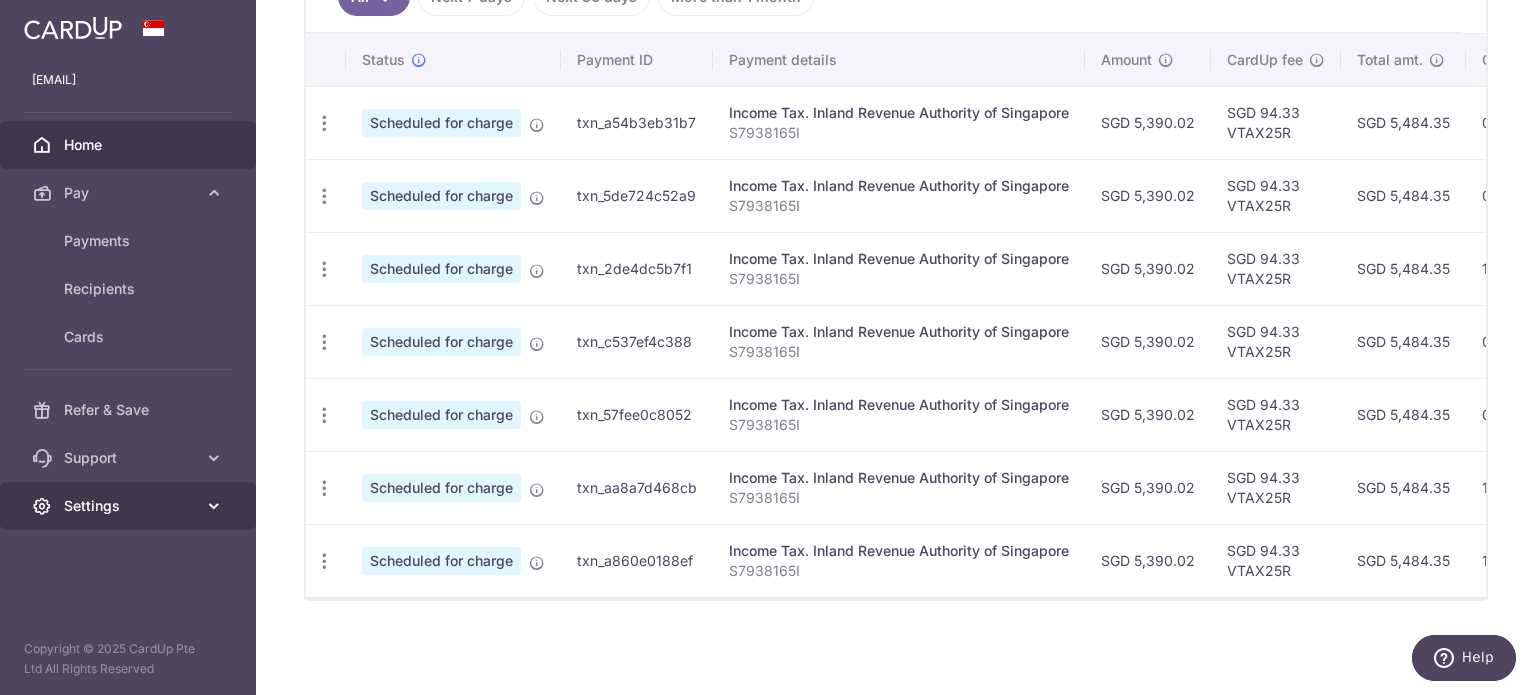 click on "Settings" at bounding box center (128, 506) 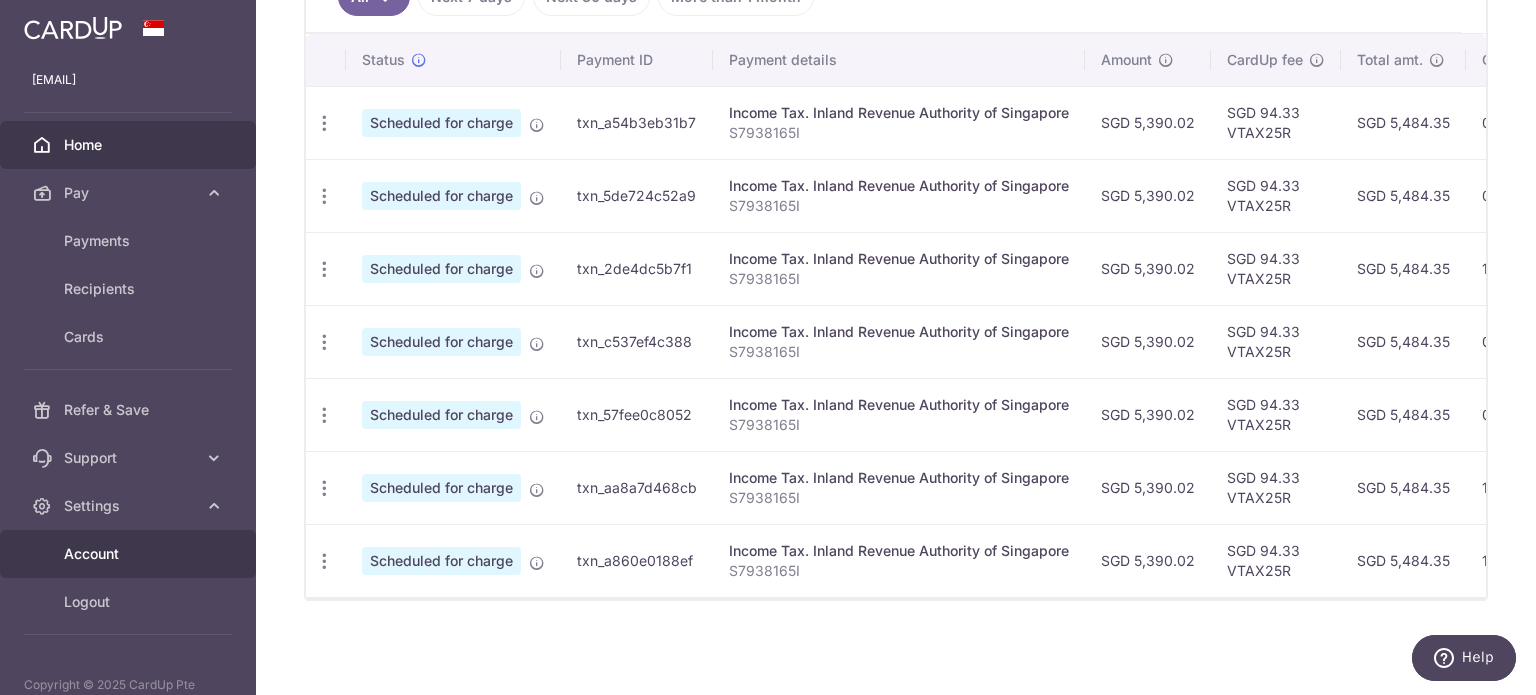 click on "Account" at bounding box center (130, 554) 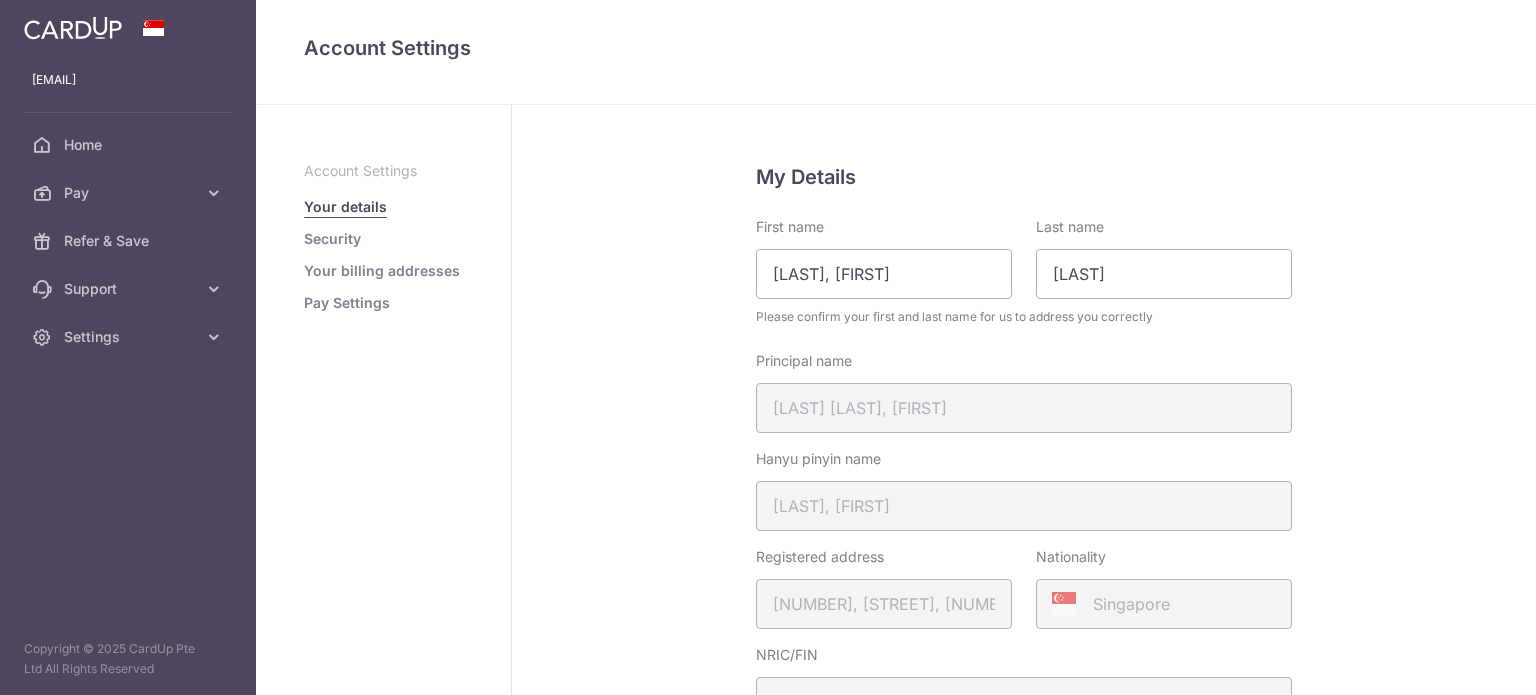scroll, scrollTop: 0, scrollLeft: 0, axis: both 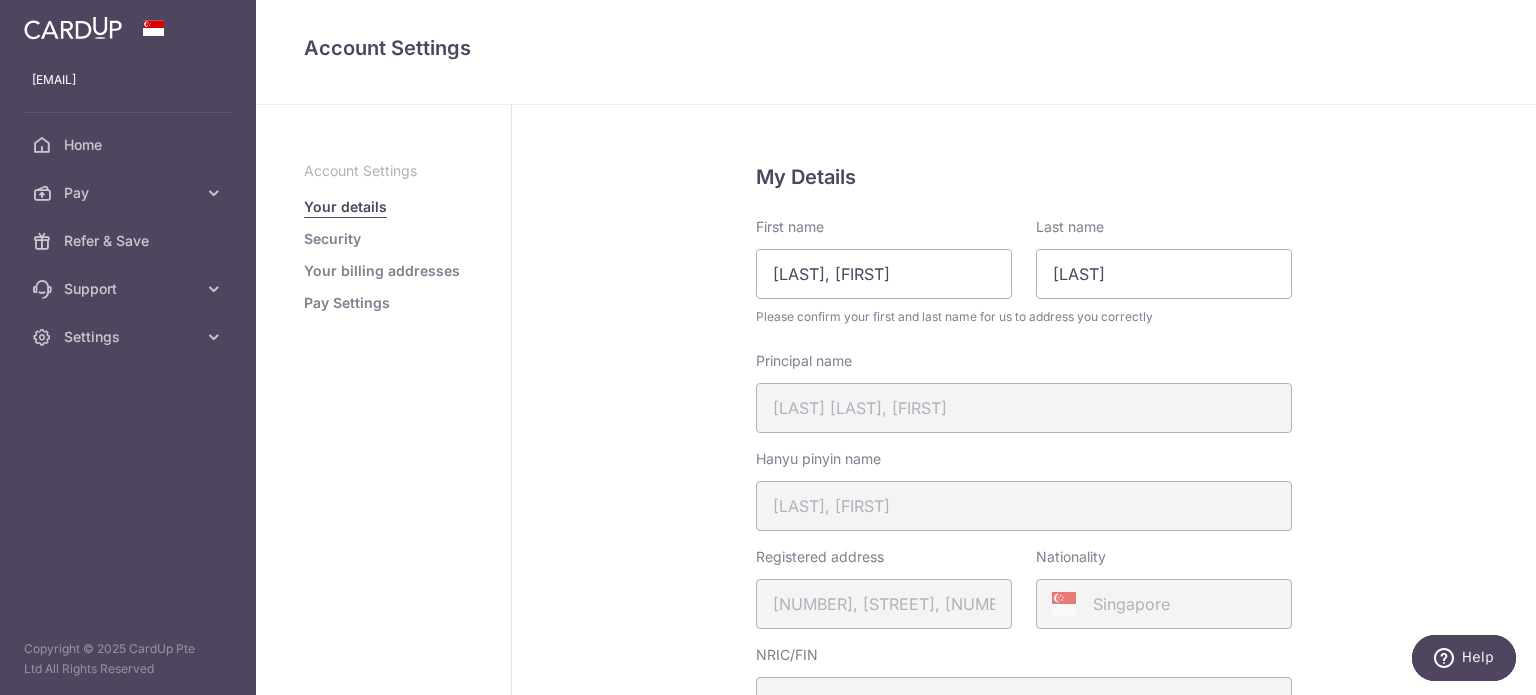 click on "Pay Settings" at bounding box center [347, 303] 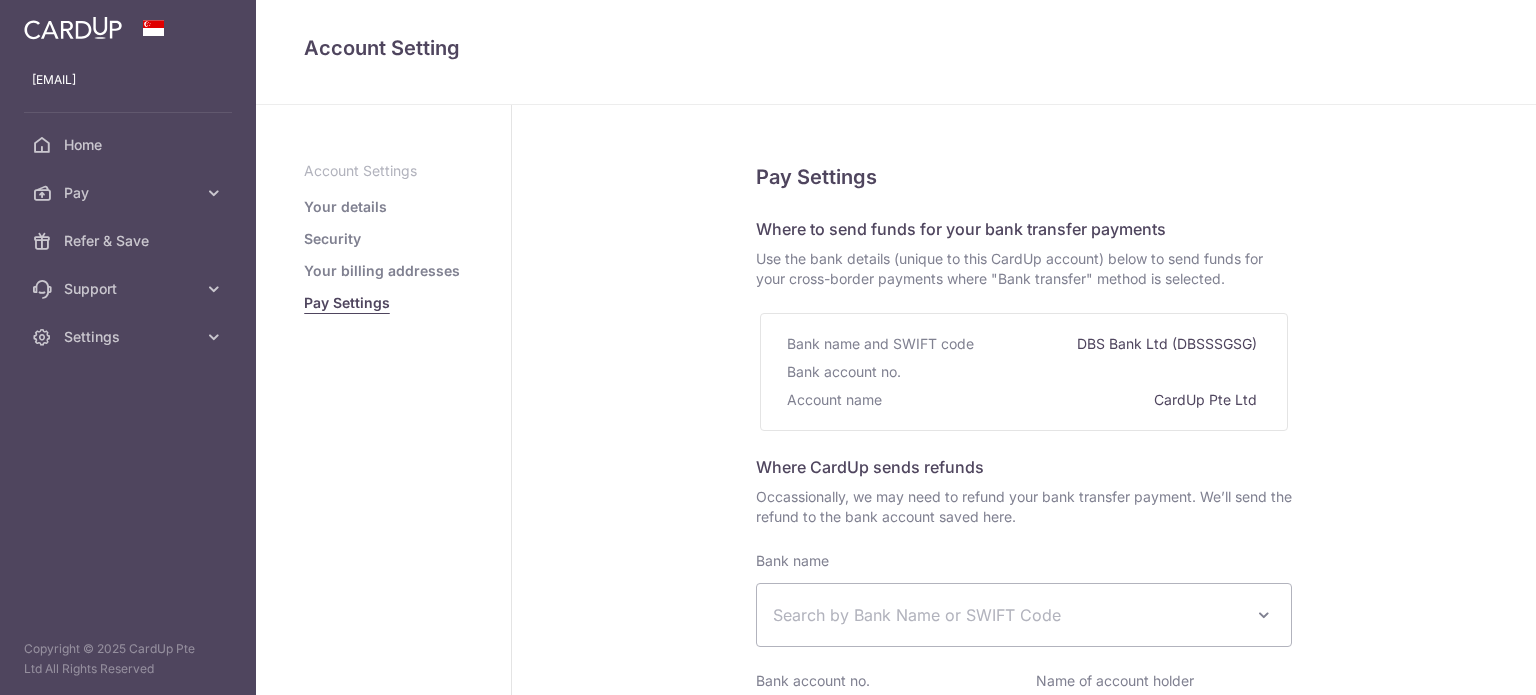 select 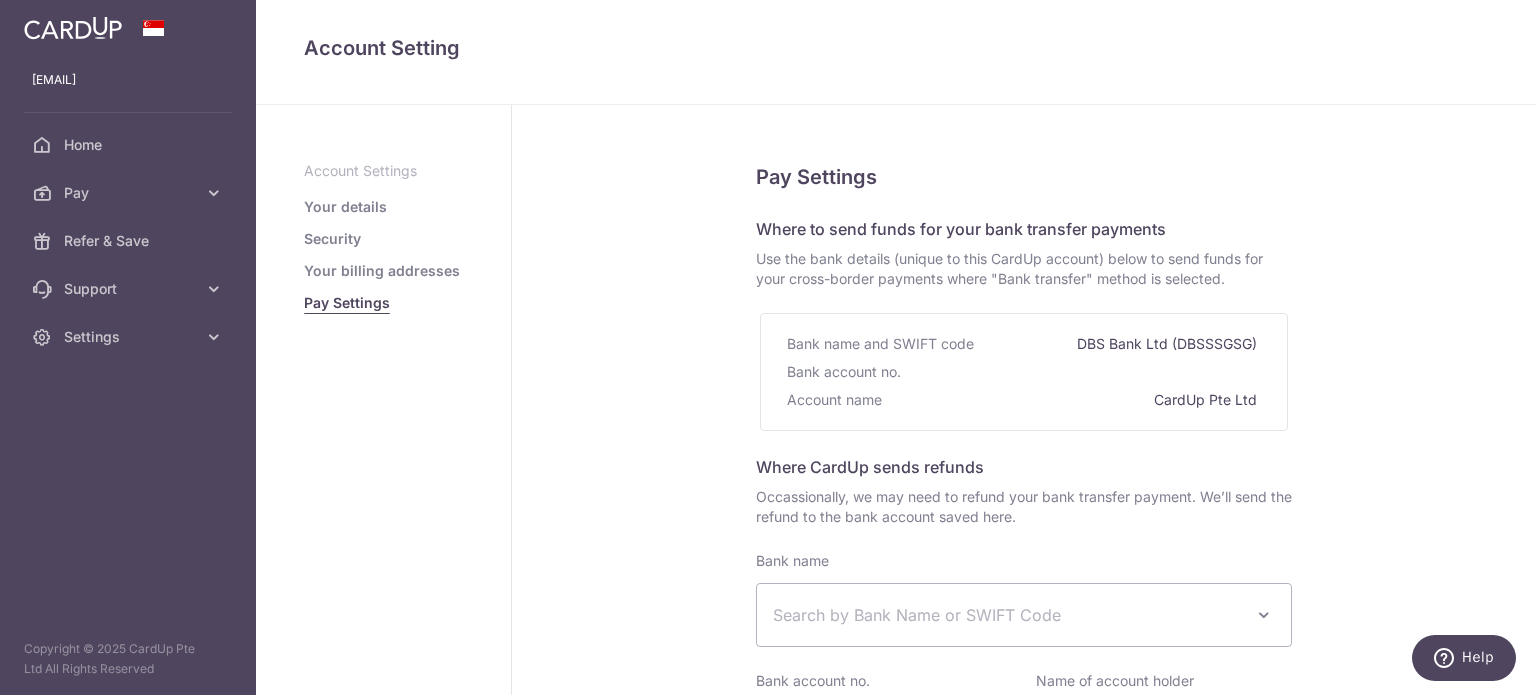 scroll, scrollTop: 0, scrollLeft: 0, axis: both 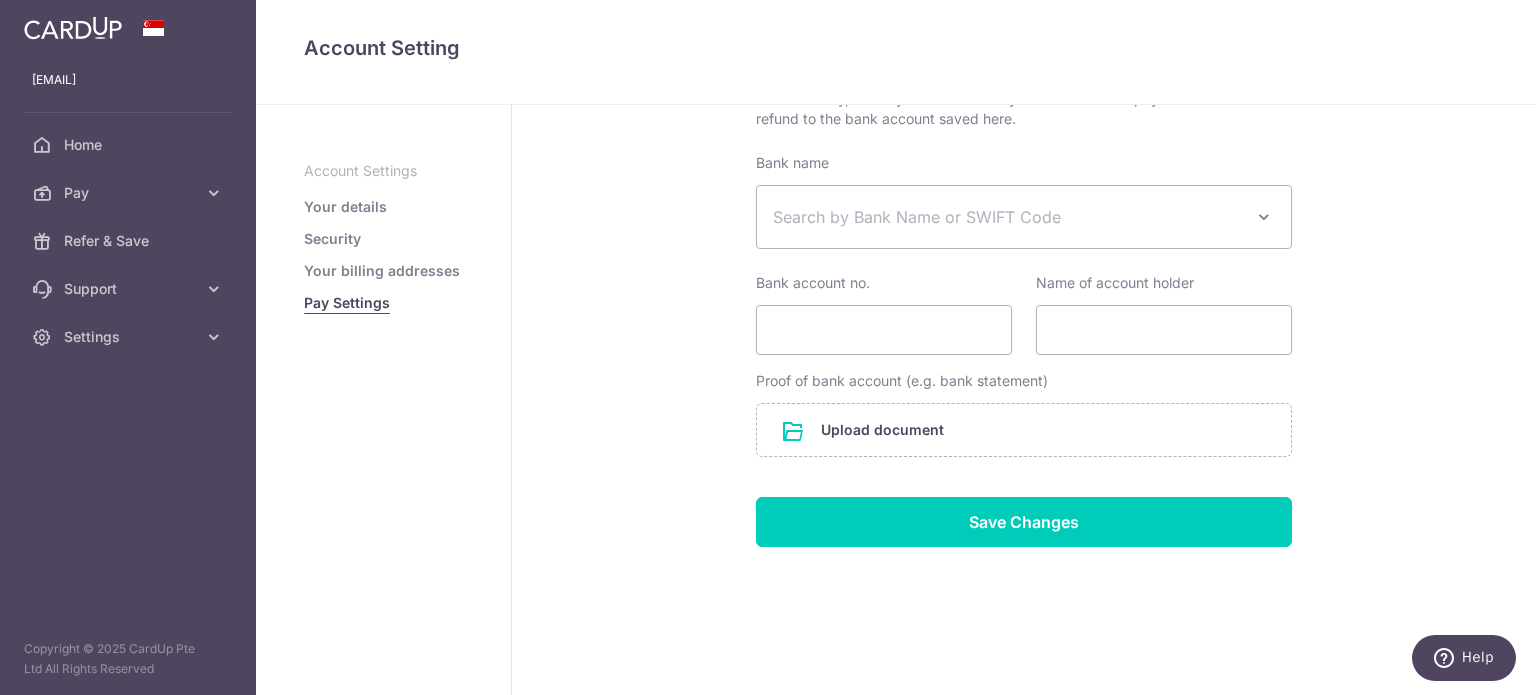 click on "Your details" at bounding box center [345, 207] 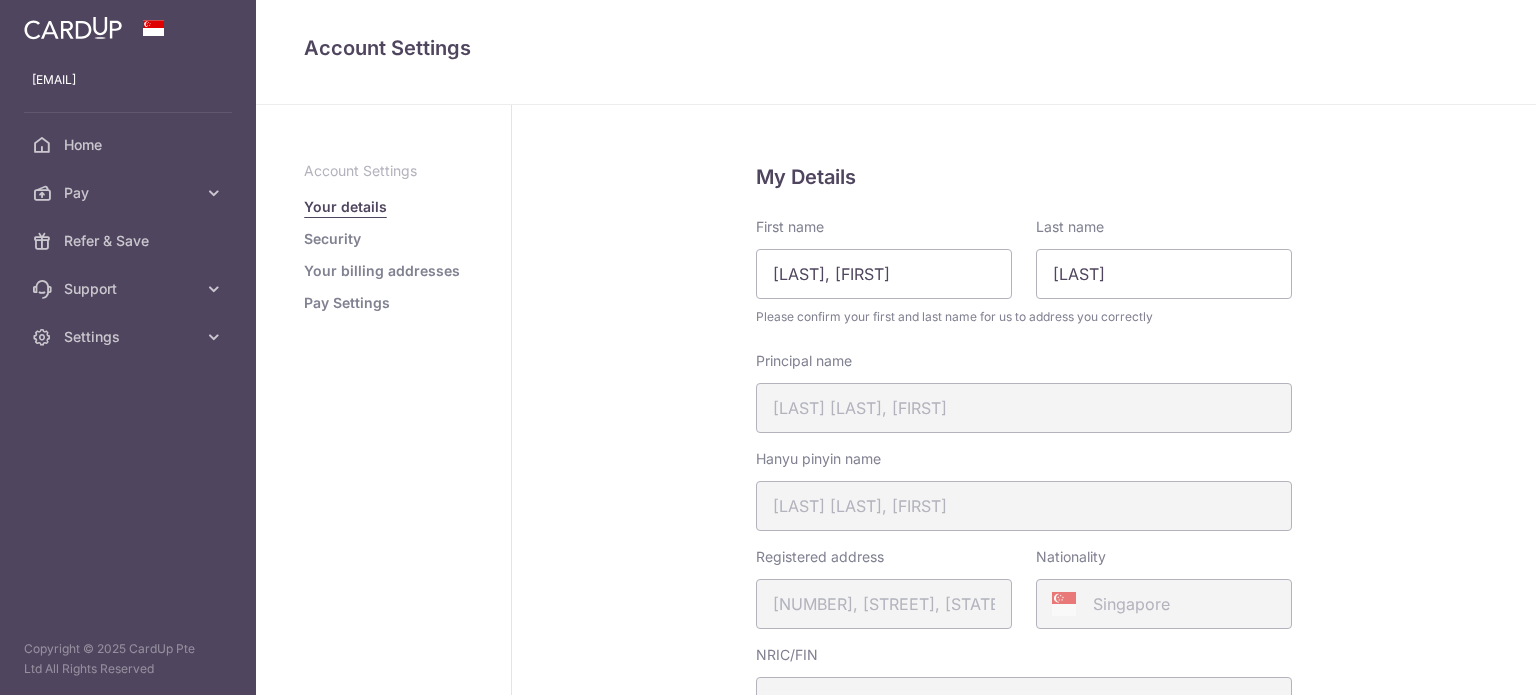 scroll, scrollTop: 0, scrollLeft: 0, axis: both 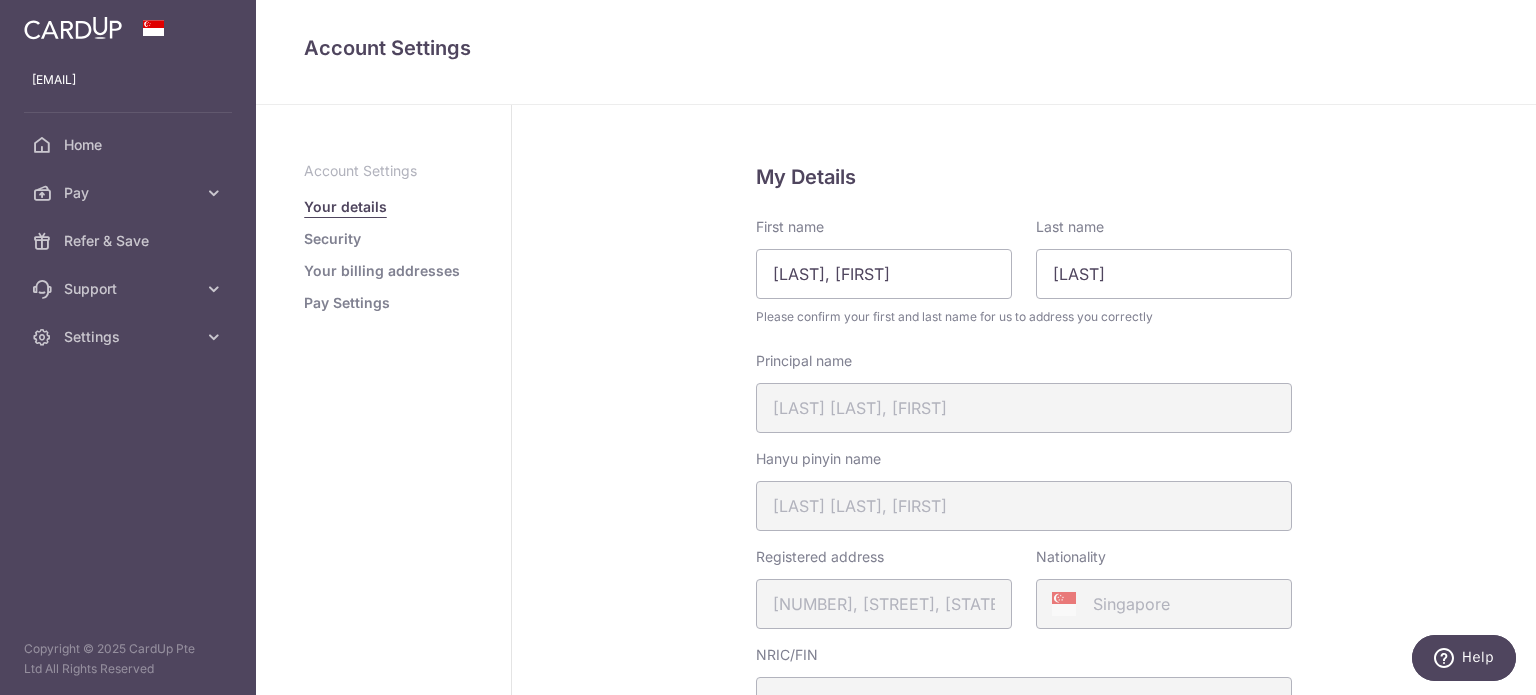 click on "Your billing addresses" at bounding box center [382, 271] 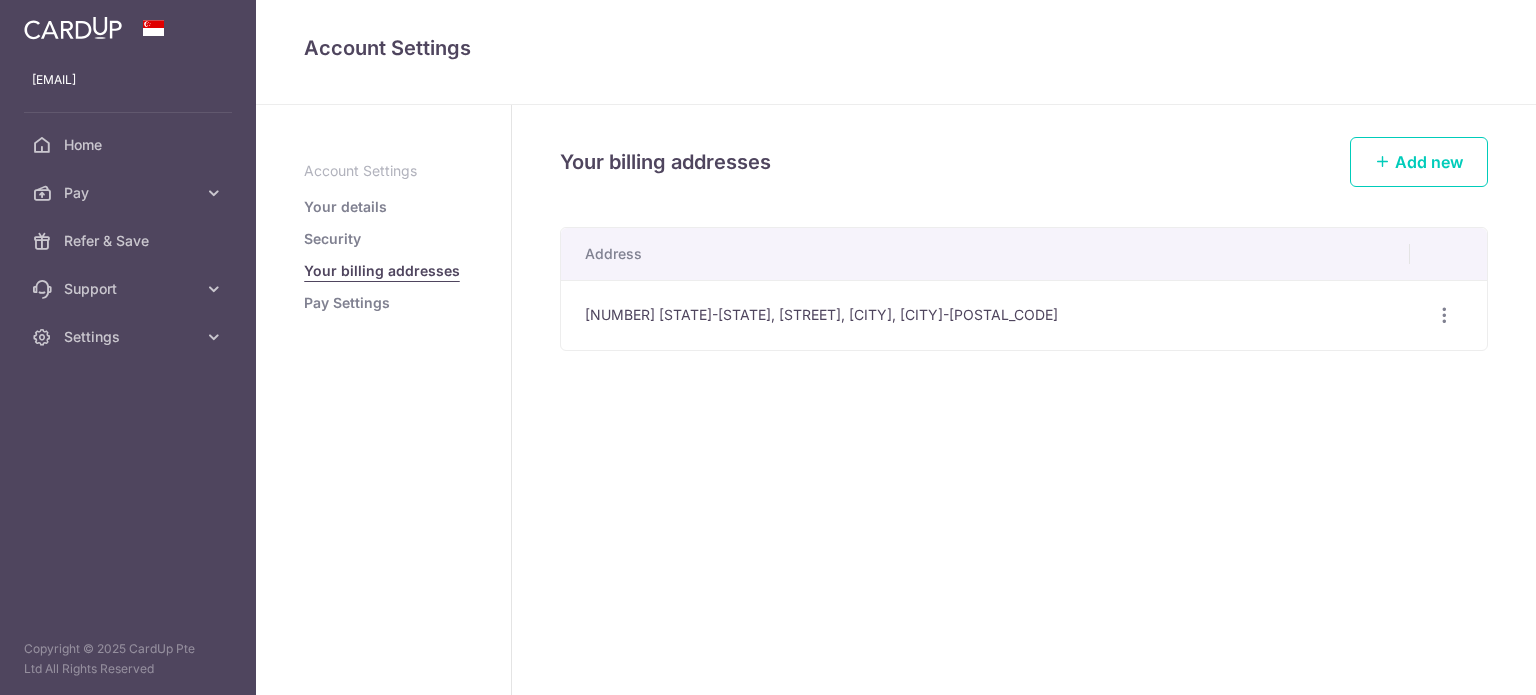 scroll, scrollTop: 0, scrollLeft: 0, axis: both 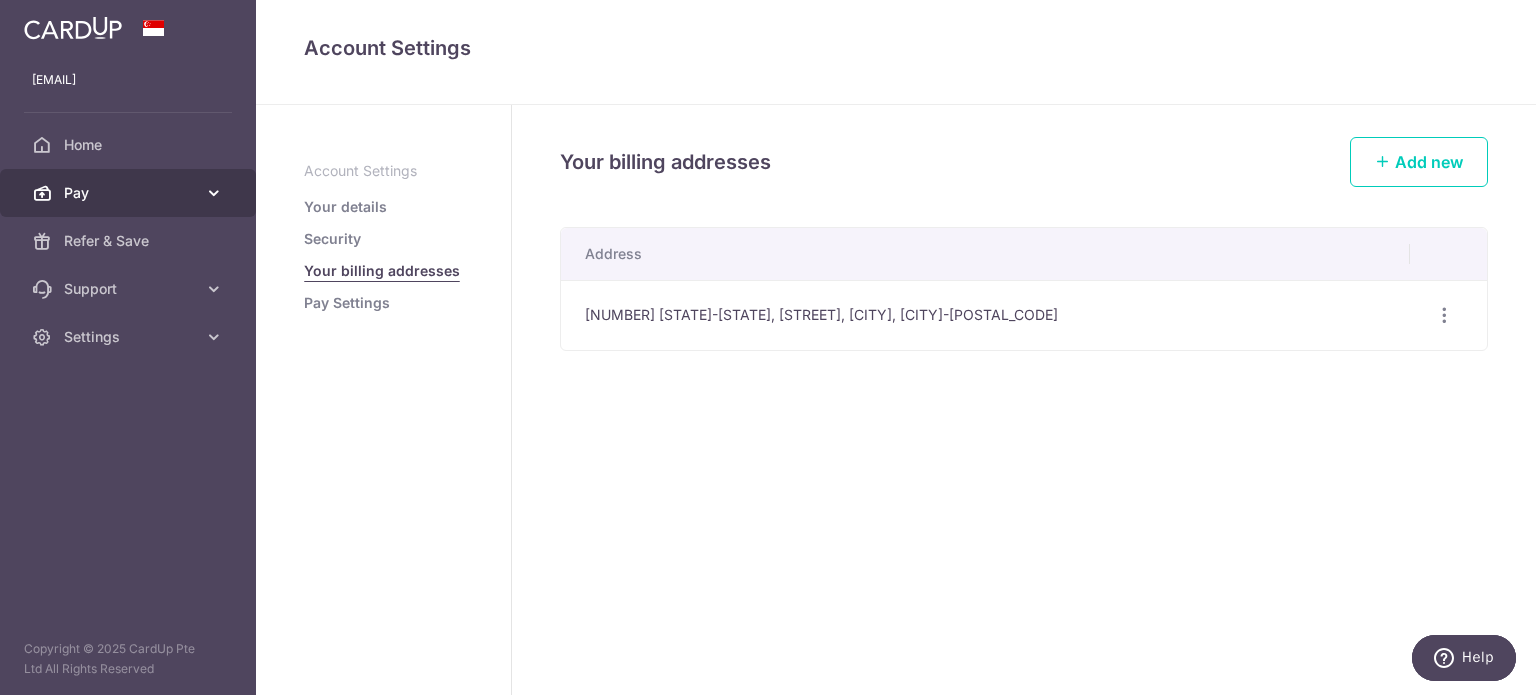 click on "Pay" at bounding box center (130, 193) 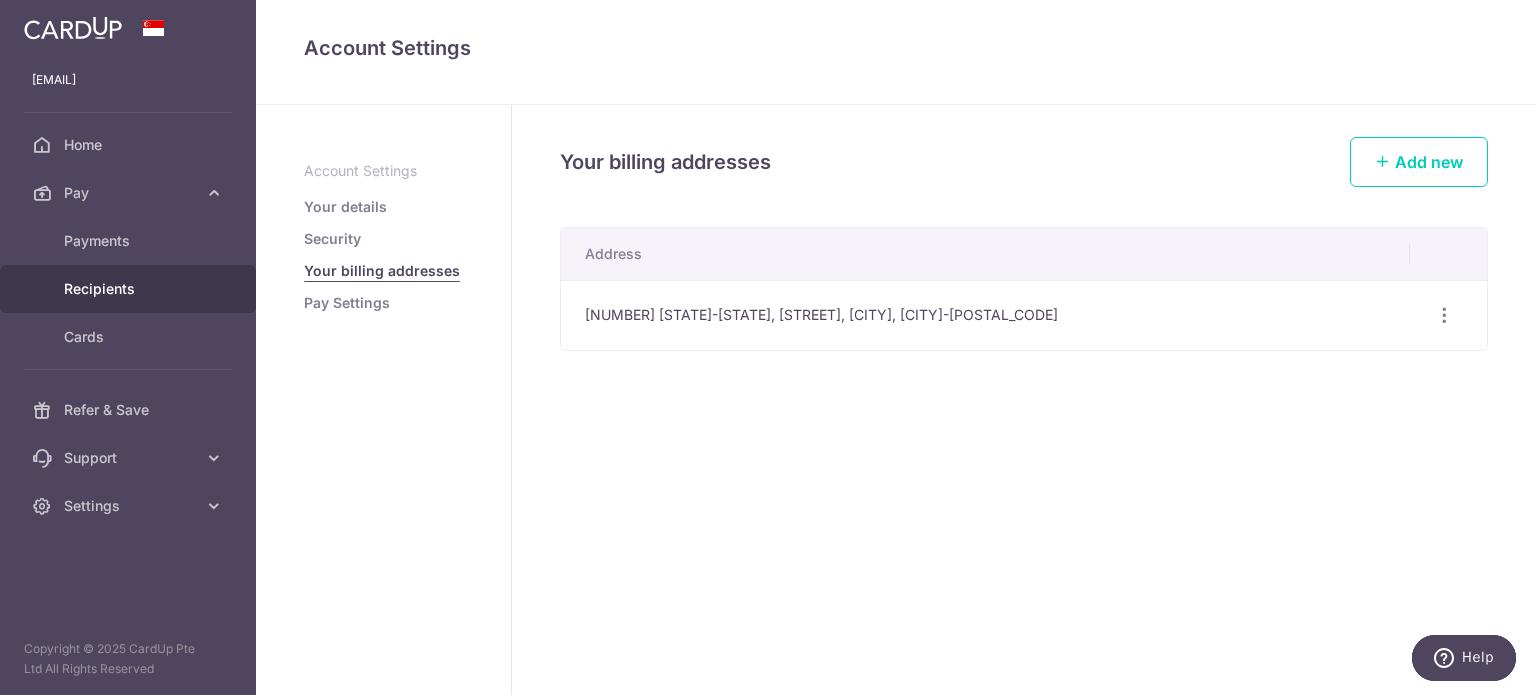 click on "Recipients" at bounding box center [130, 289] 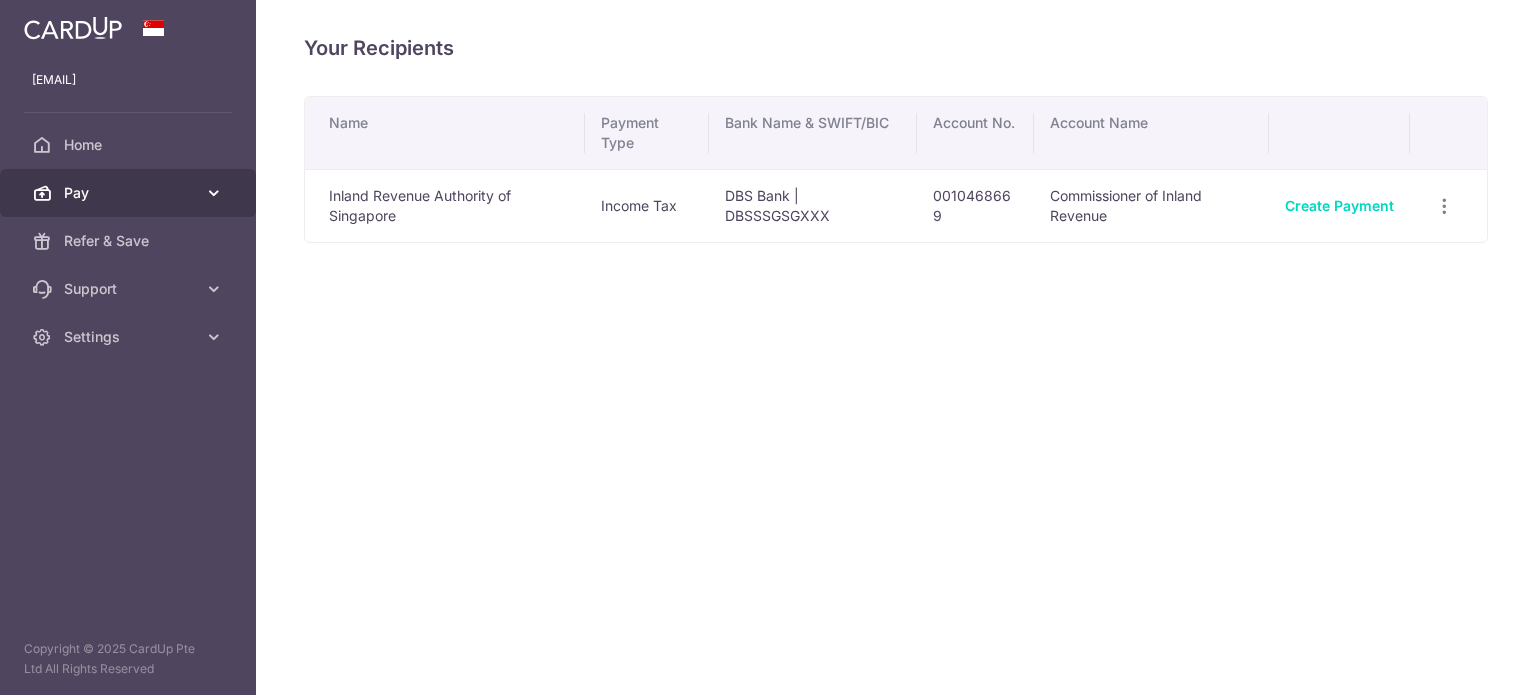 scroll, scrollTop: 0, scrollLeft: 0, axis: both 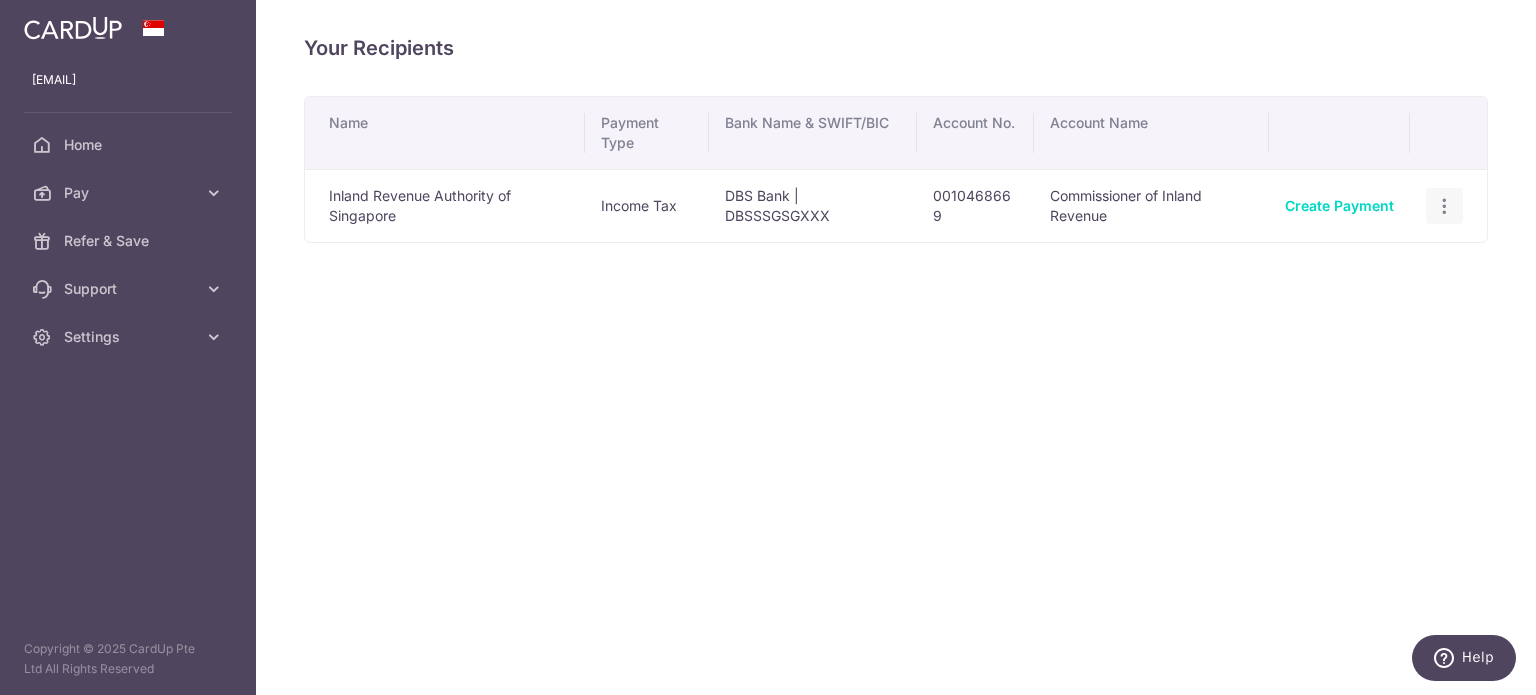 click at bounding box center [1444, 206] 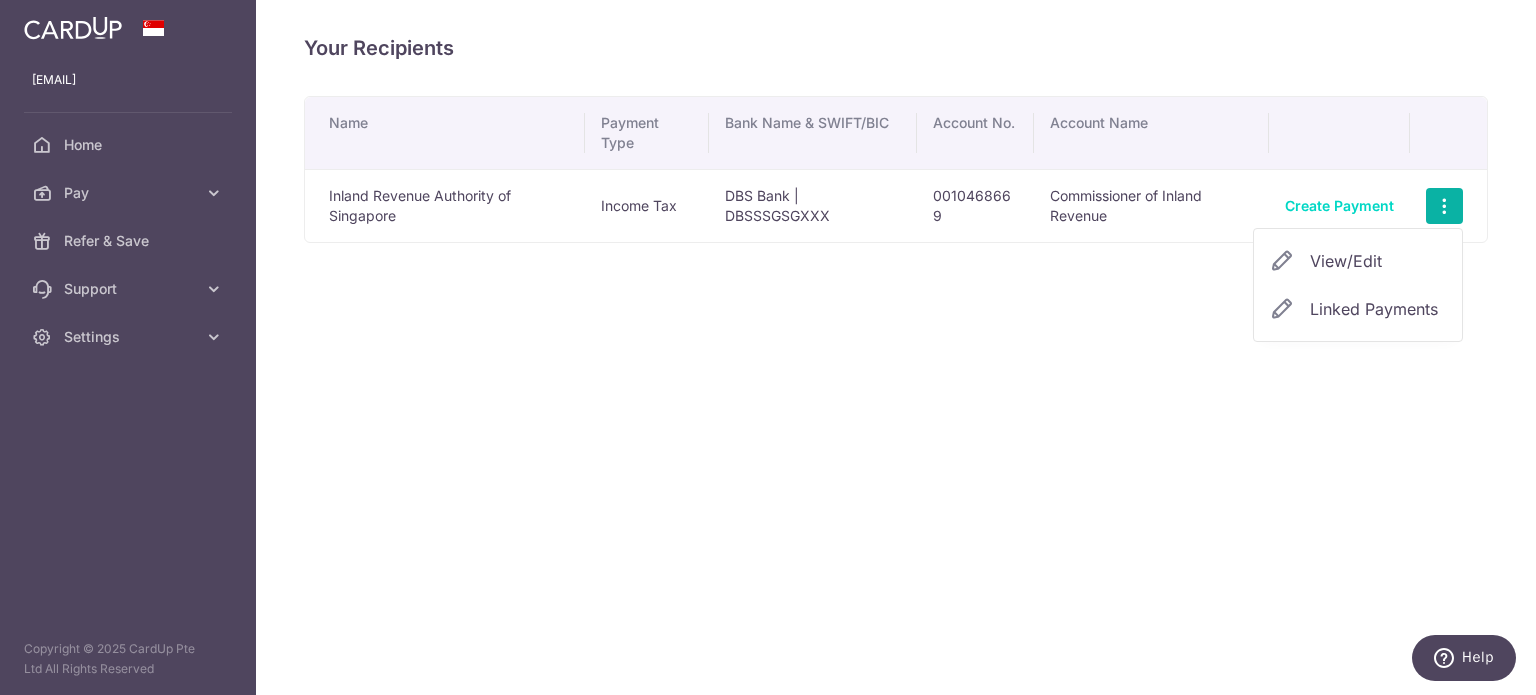 click on "View/Edit" at bounding box center (1378, 261) 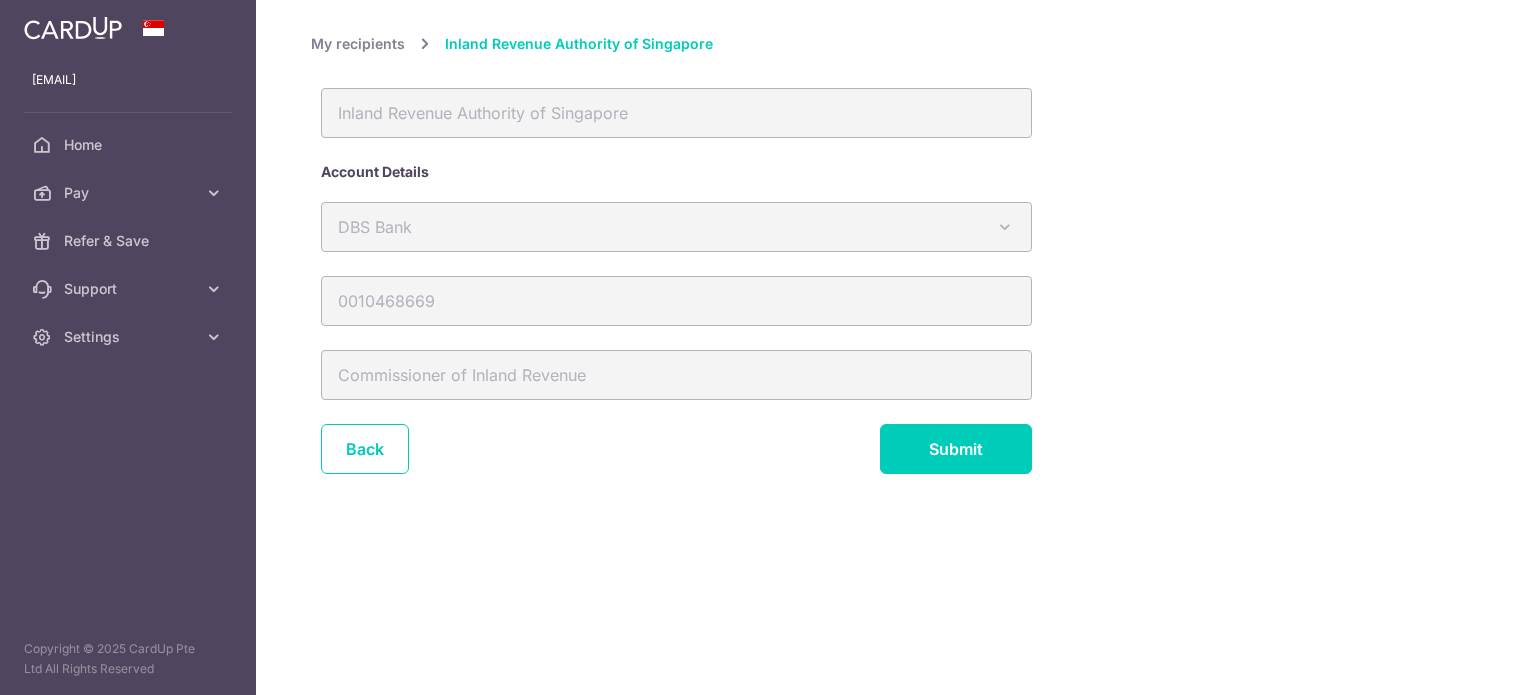 scroll, scrollTop: 0, scrollLeft: 0, axis: both 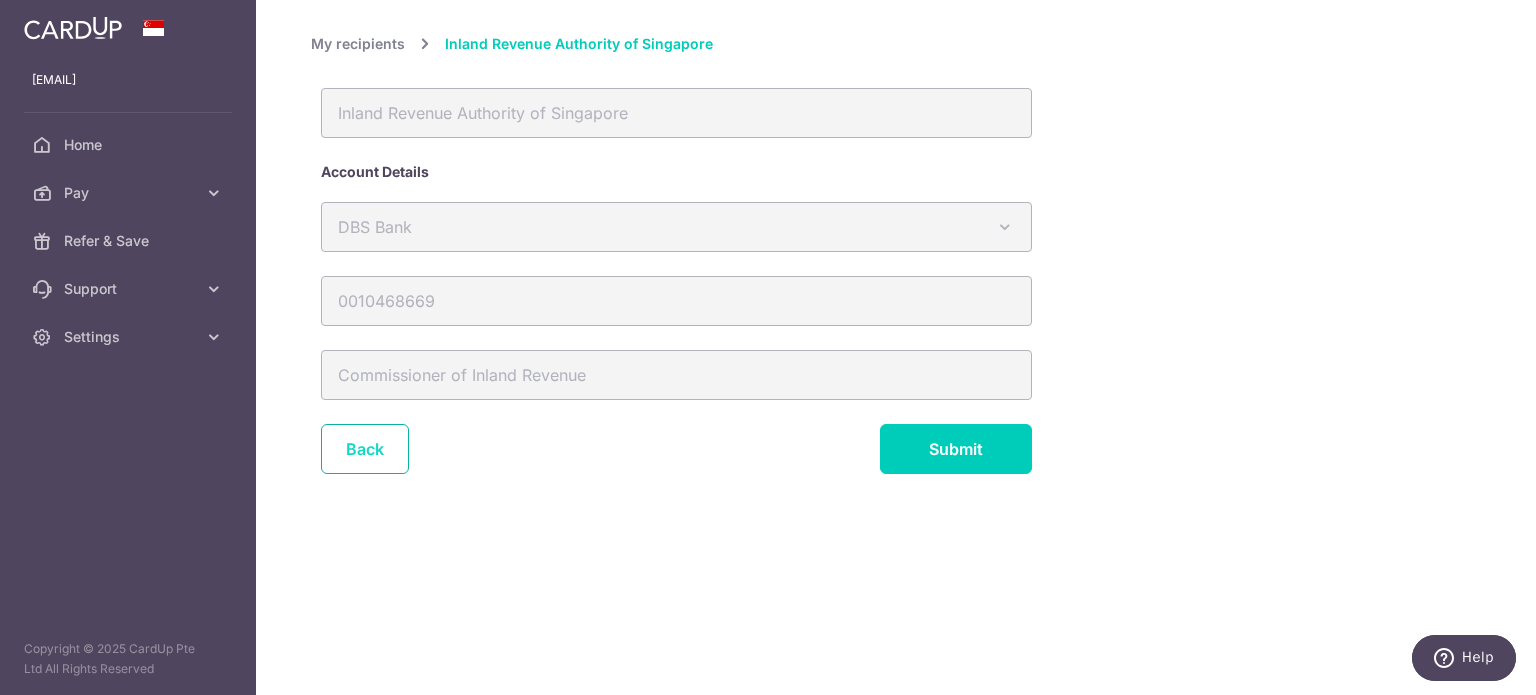 click on "Back" at bounding box center (365, 449) 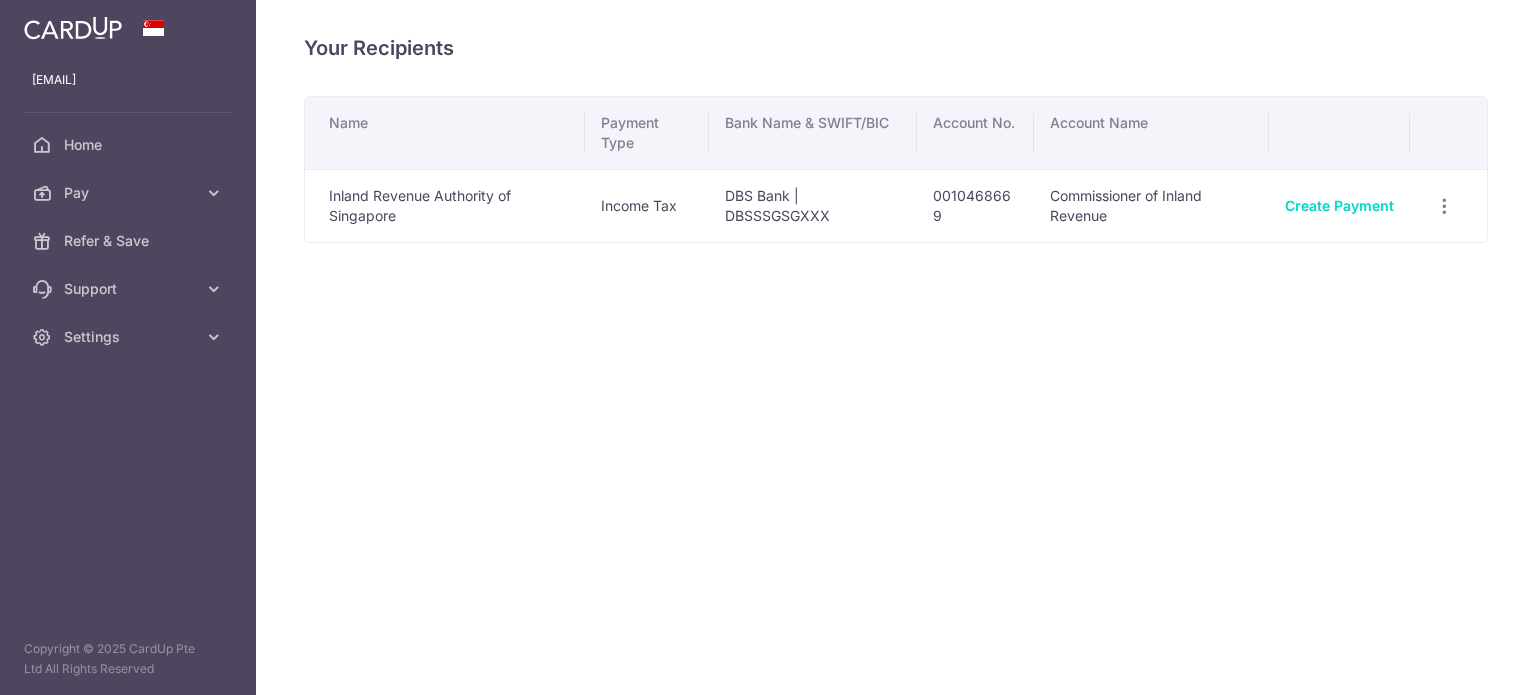 scroll, scrollTop: 0, scrollLeft: 0, axis: both 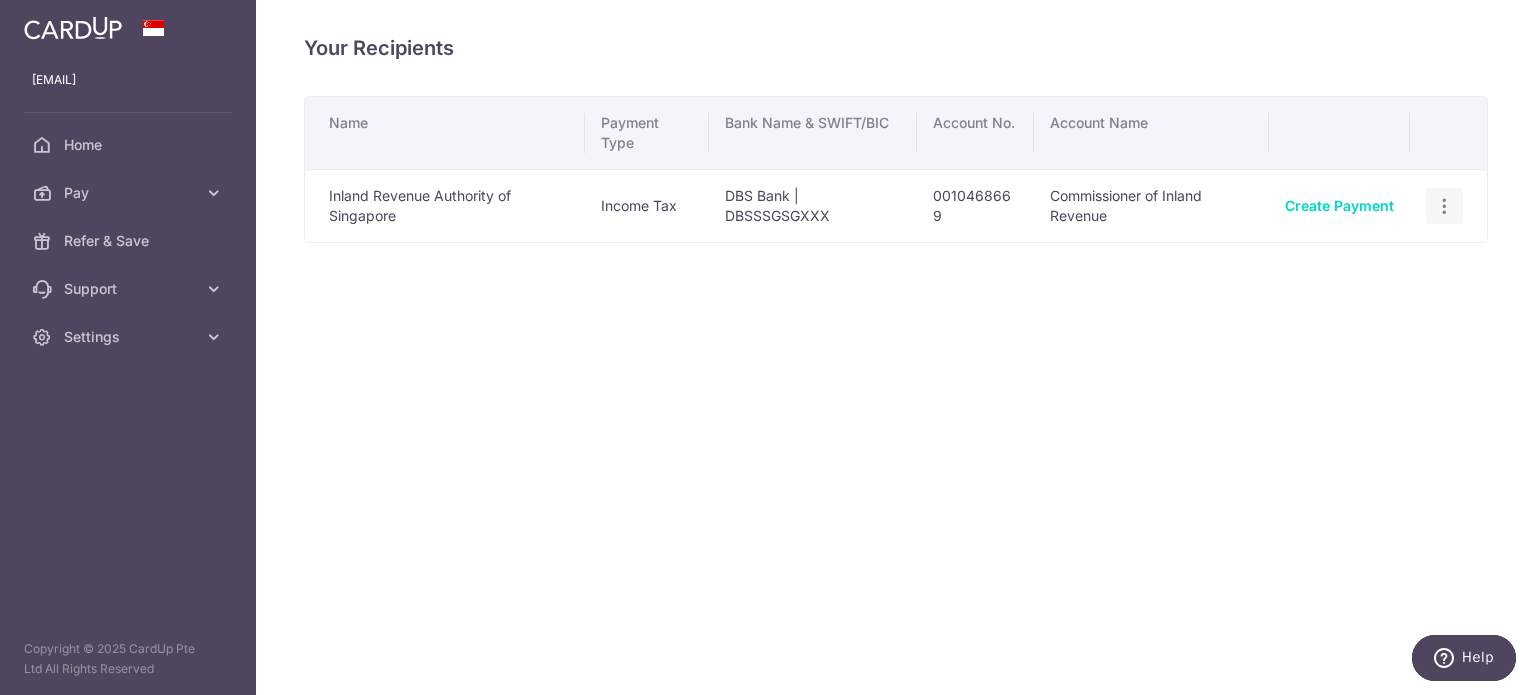 click at bounding box center [1444, 206] 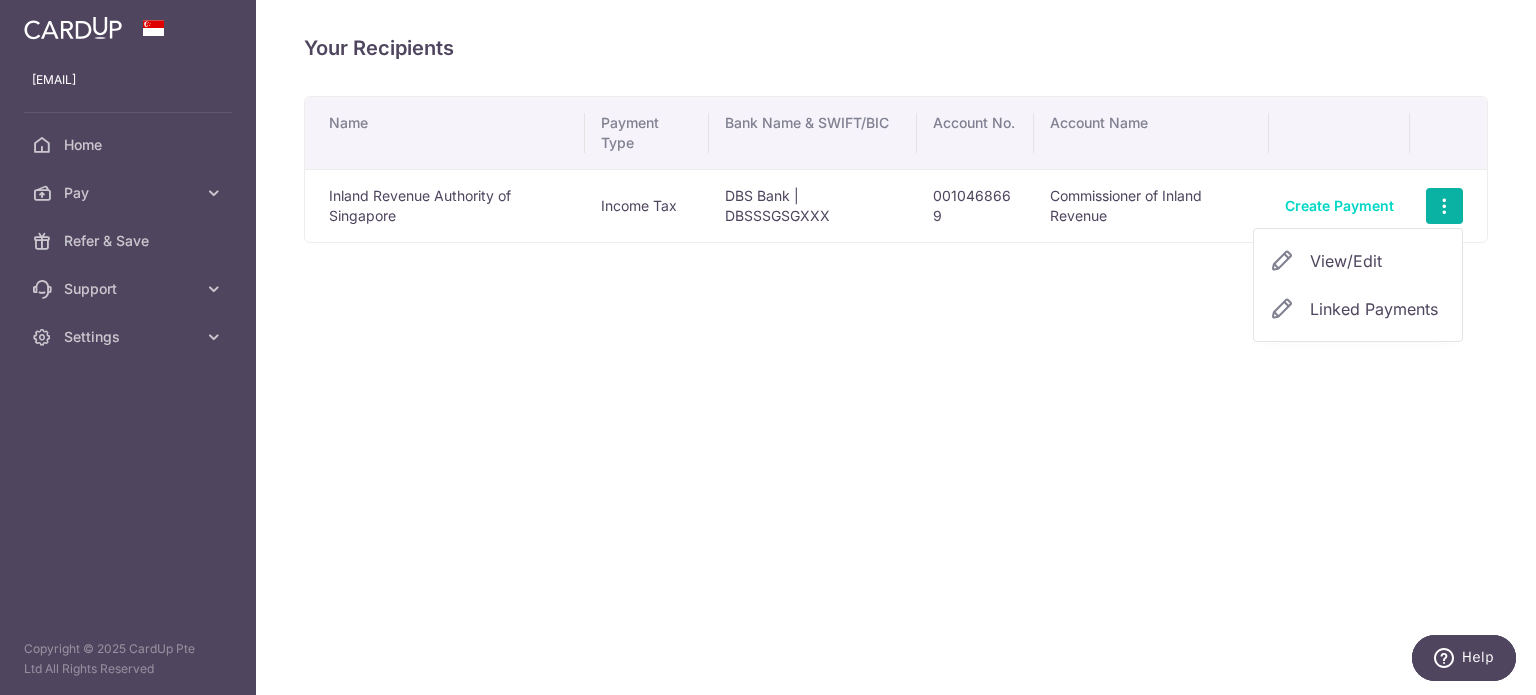 click on "Linked Payments" at bounding box center (1374, 309) 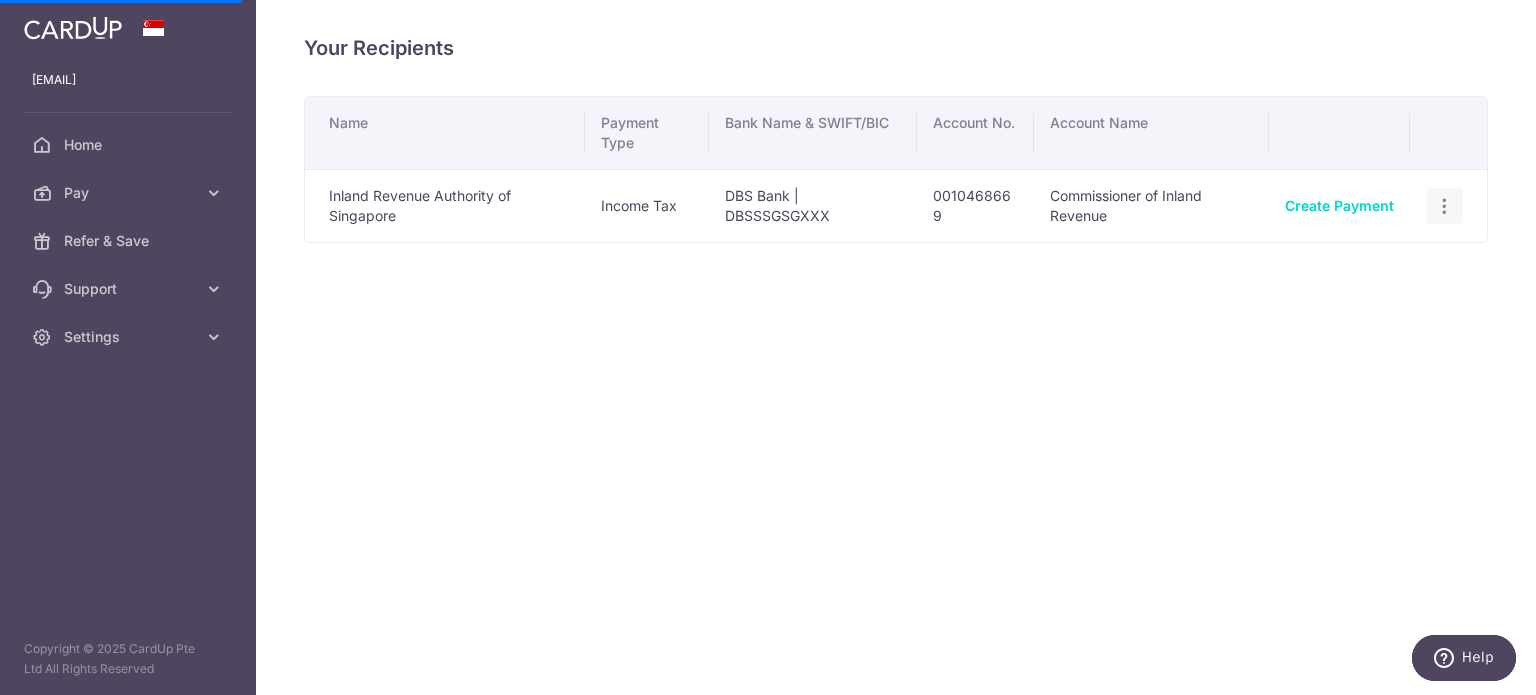 click at bounding box center [1444, 206] 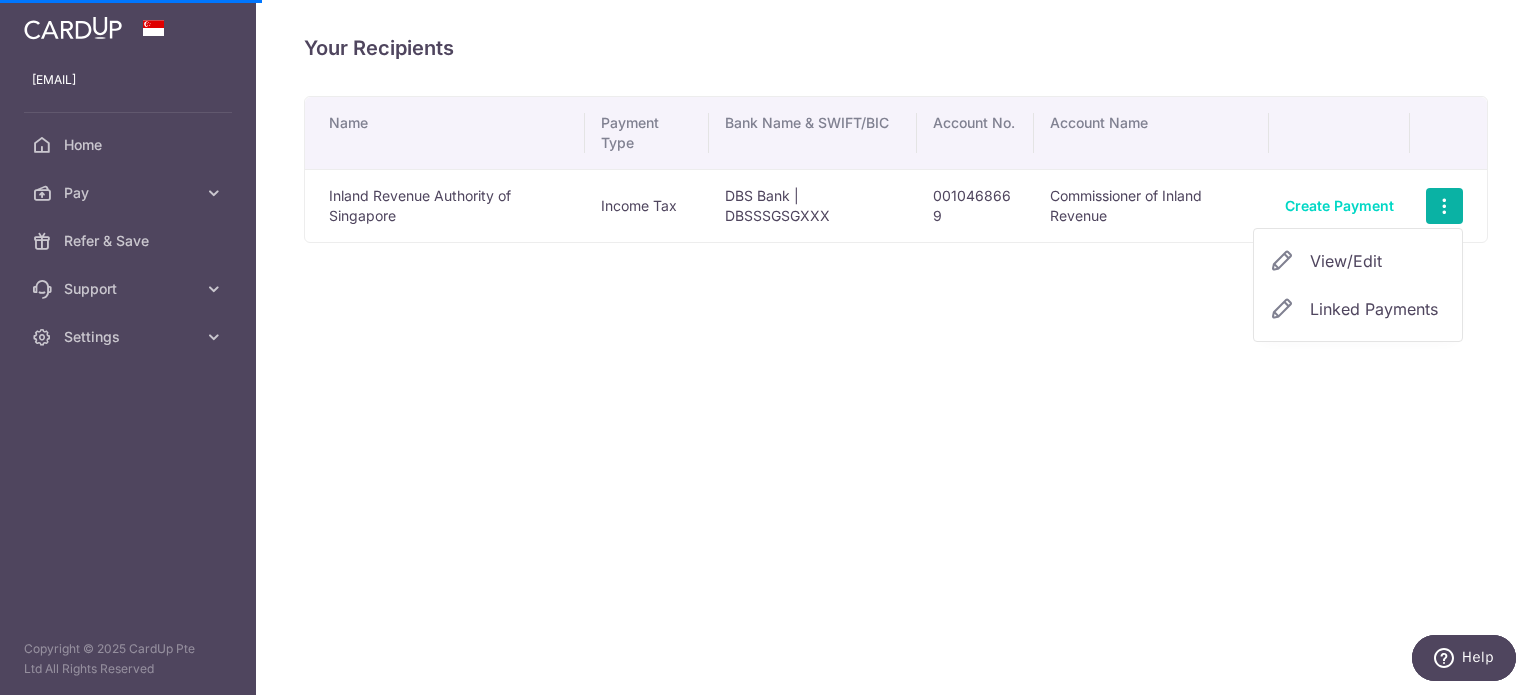 click on "Linked Payments" at bounding box center [1378, 309] 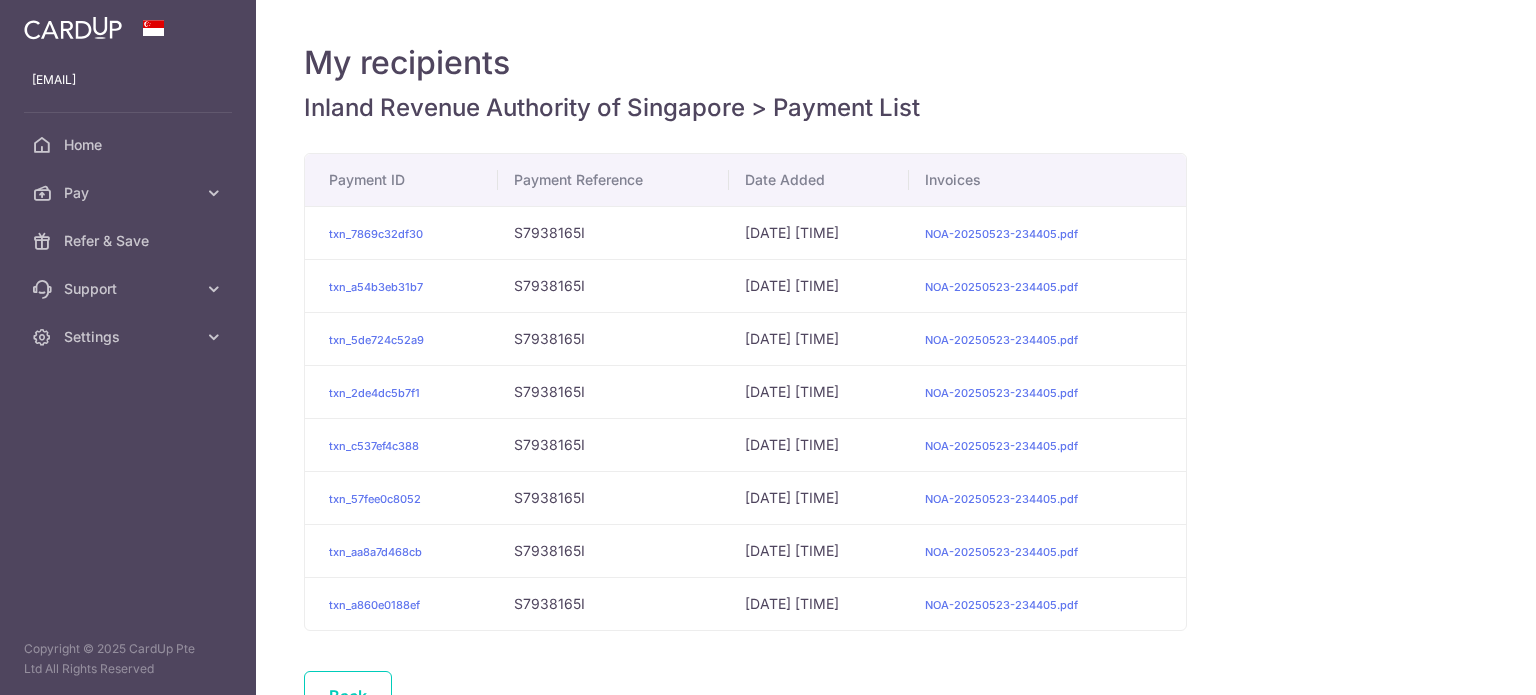 scroll, scrollTop: 0, scrollLeft: 0, axis: both 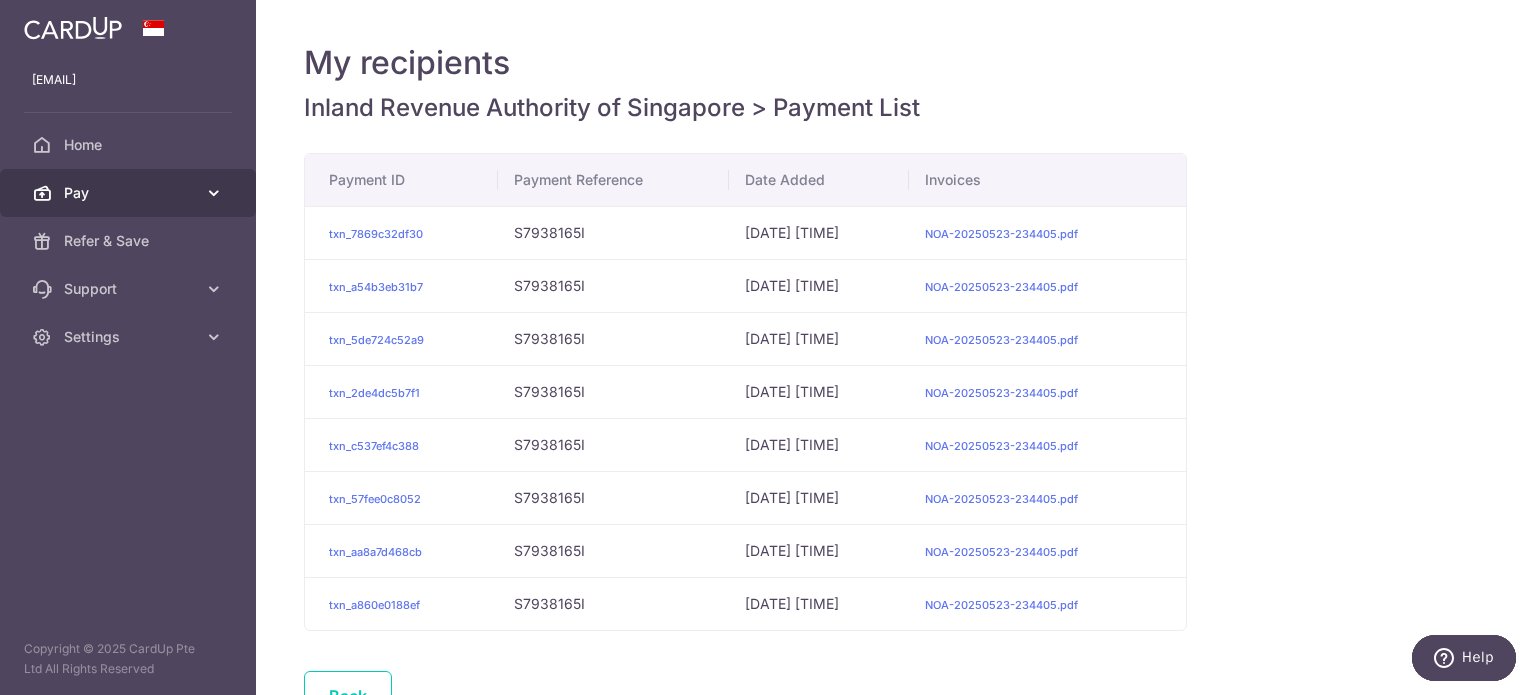 click on "Pay" at bounding box center [128, 193] 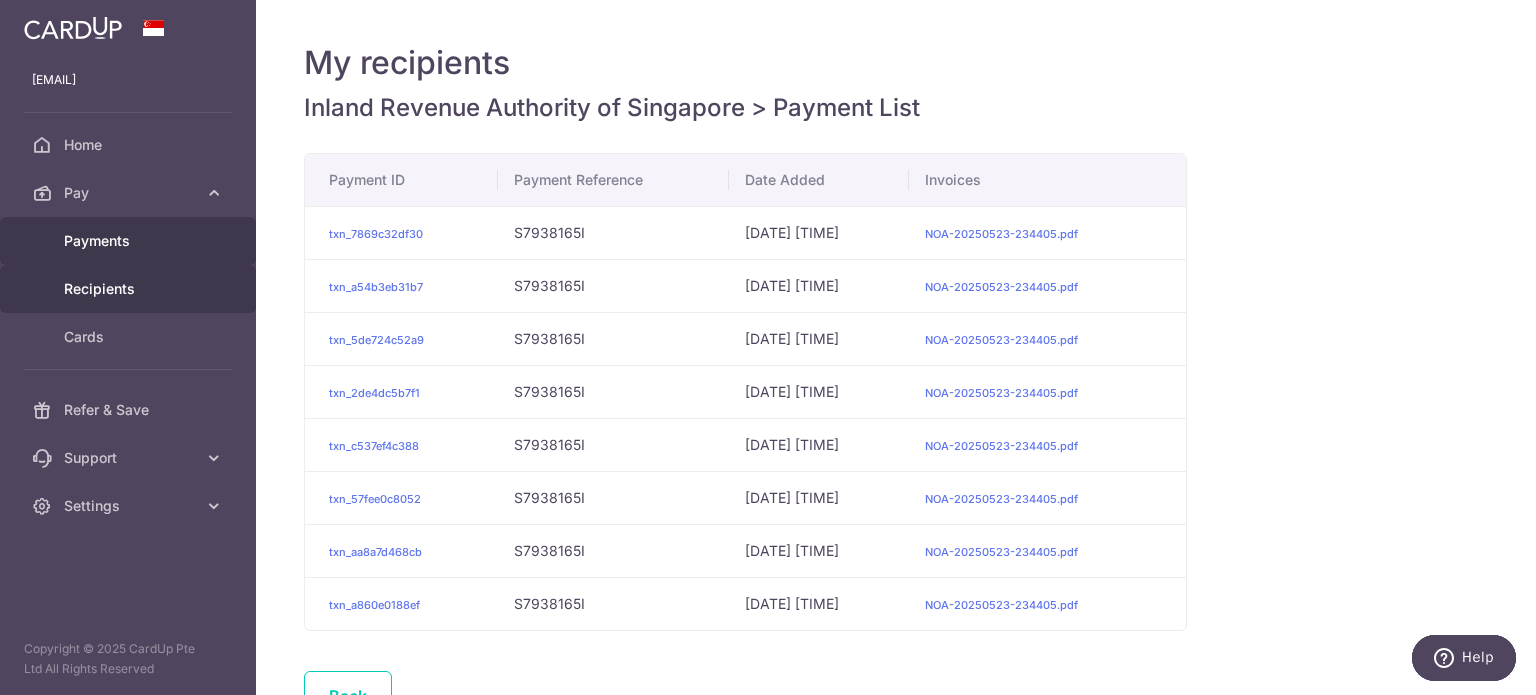 click on "Payments" at bounding box center (130, 241) 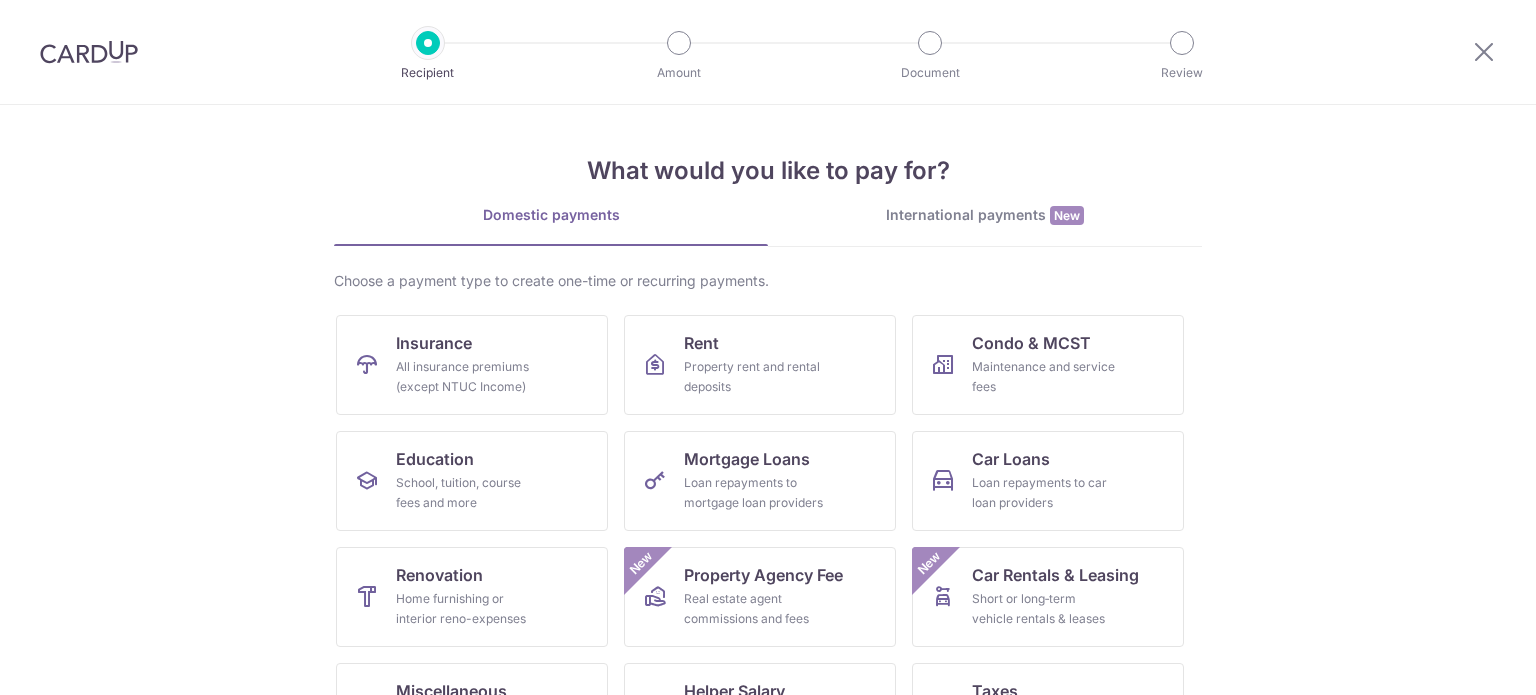 scroll, scrollTop: 0, scrollLeft: 0, axis: both 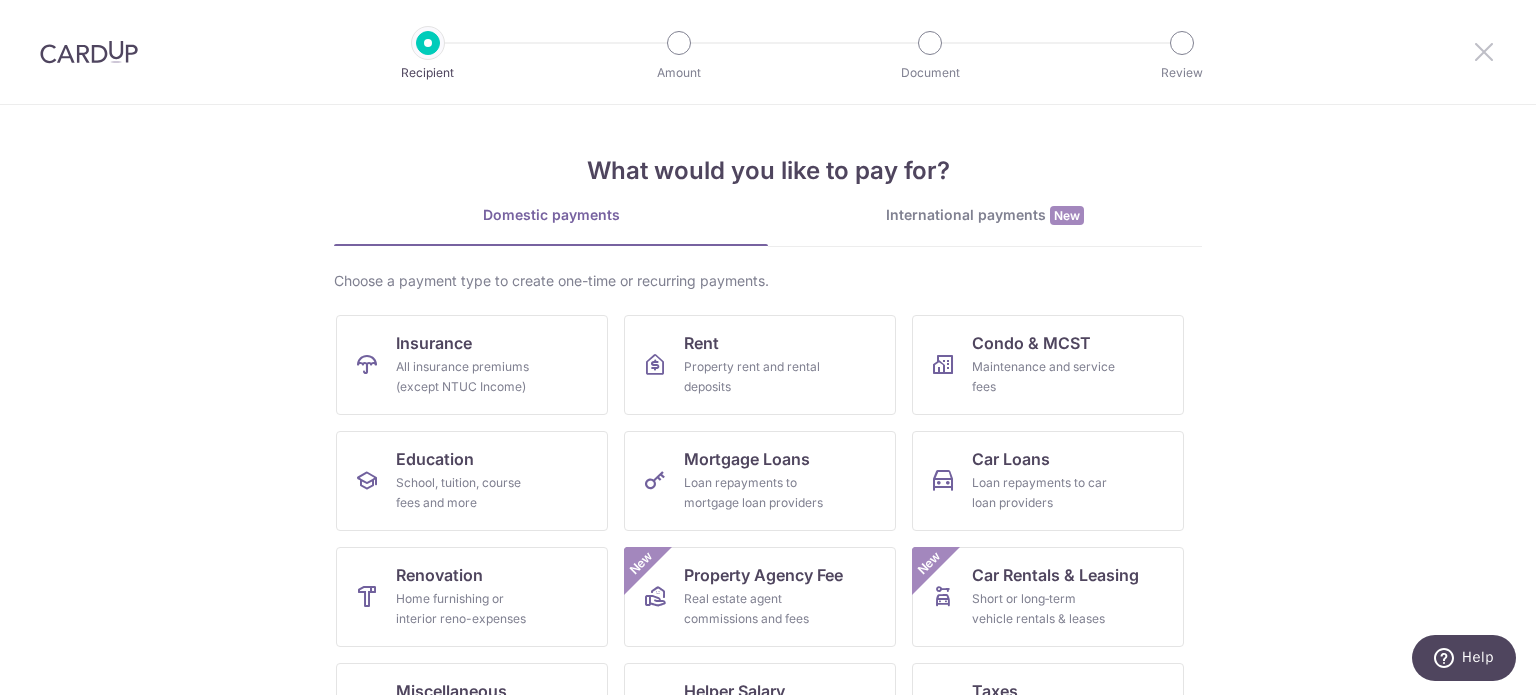 click at bounding box center [1484, 51] 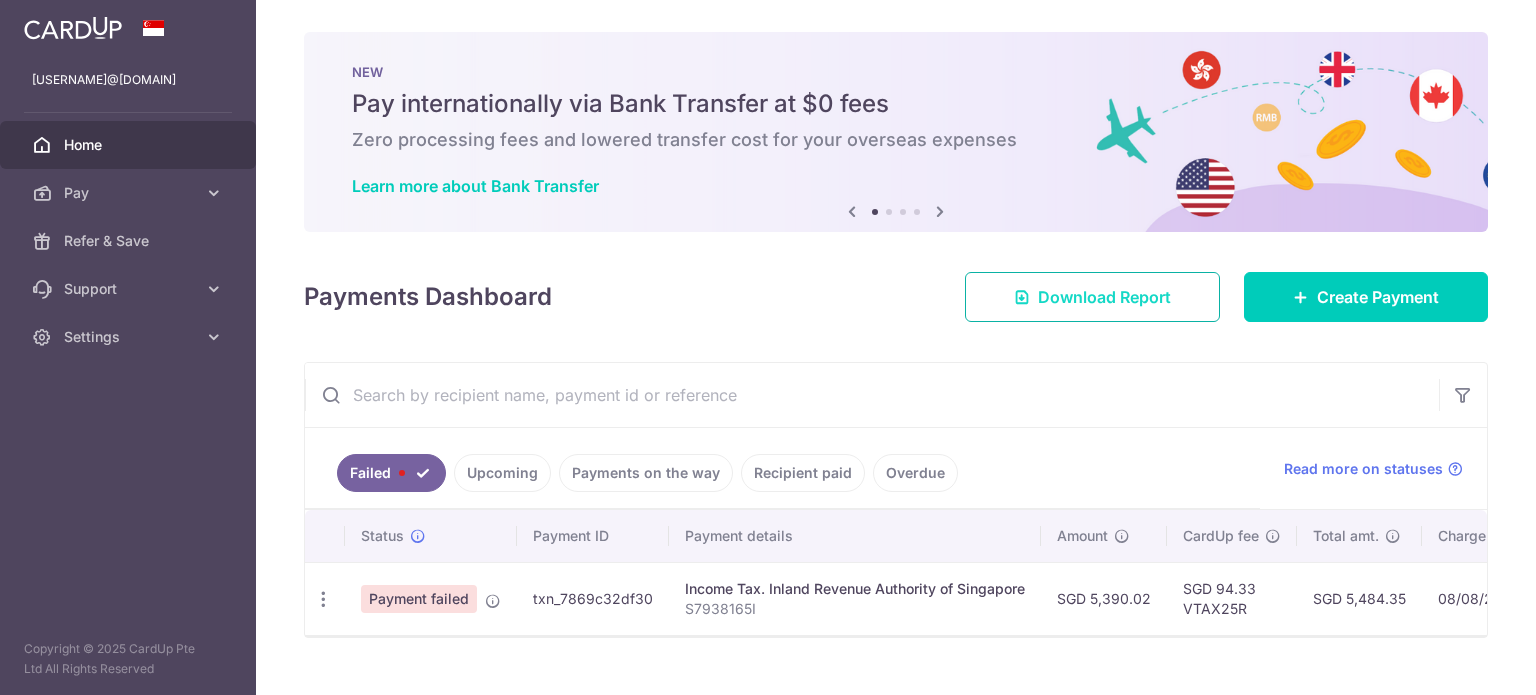 scroll, scrollTop: 0, scrollLeft: 0, axis: both 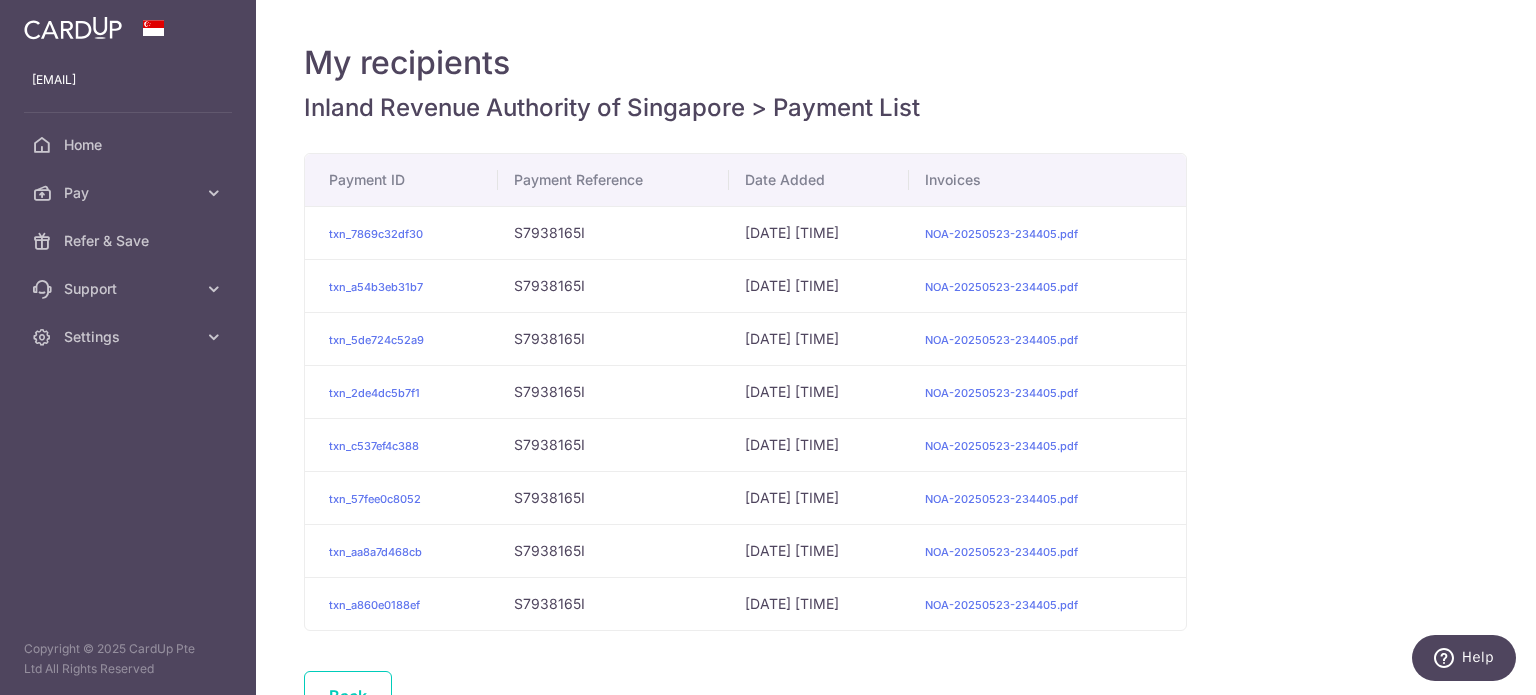 click on "My recipients
Inland Revenue Authority of Singapore > Payment List
Payment ID
Payment Reference
Date Added
Invoices
txn_7869c32df30
S7938165I
[DATE] [TIME]
NOA-[DATE]-[TIME].pdf
txn_a54b3eb31b7
S7938165I
[DATE] [TIME]
NOA-[DATE]-[TIME].pdf
txn_5de724c52a9
S7938165I
[DATE] [TIME]
NOA-[DATE]-[TIME].pdf
txn_2de4dc5b7f1
S7938165I
[DATE] [TIME]
NOA-[DATE]-[TIME].pdf" at bounding box center (896, 388) 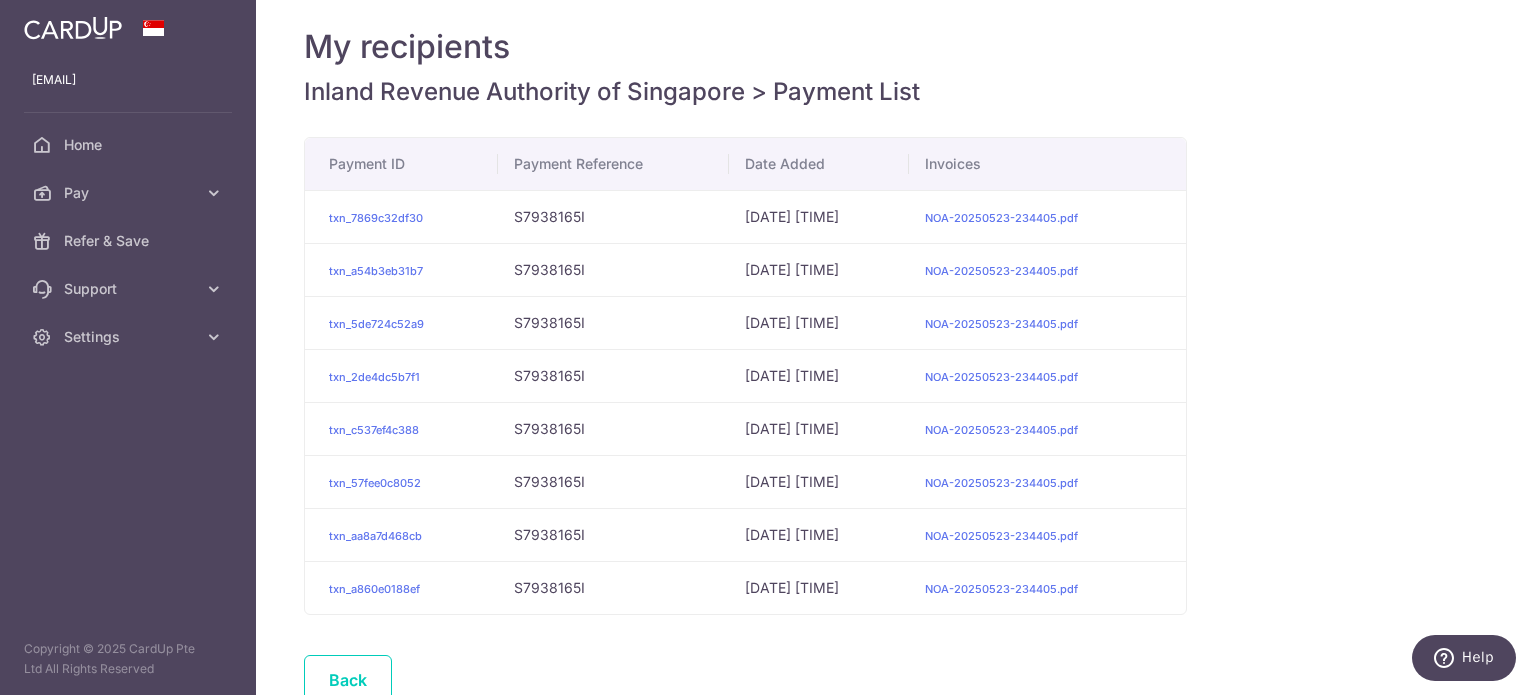 scroll, scrollTop: 3, scrollLeft: 0, axis: vertical 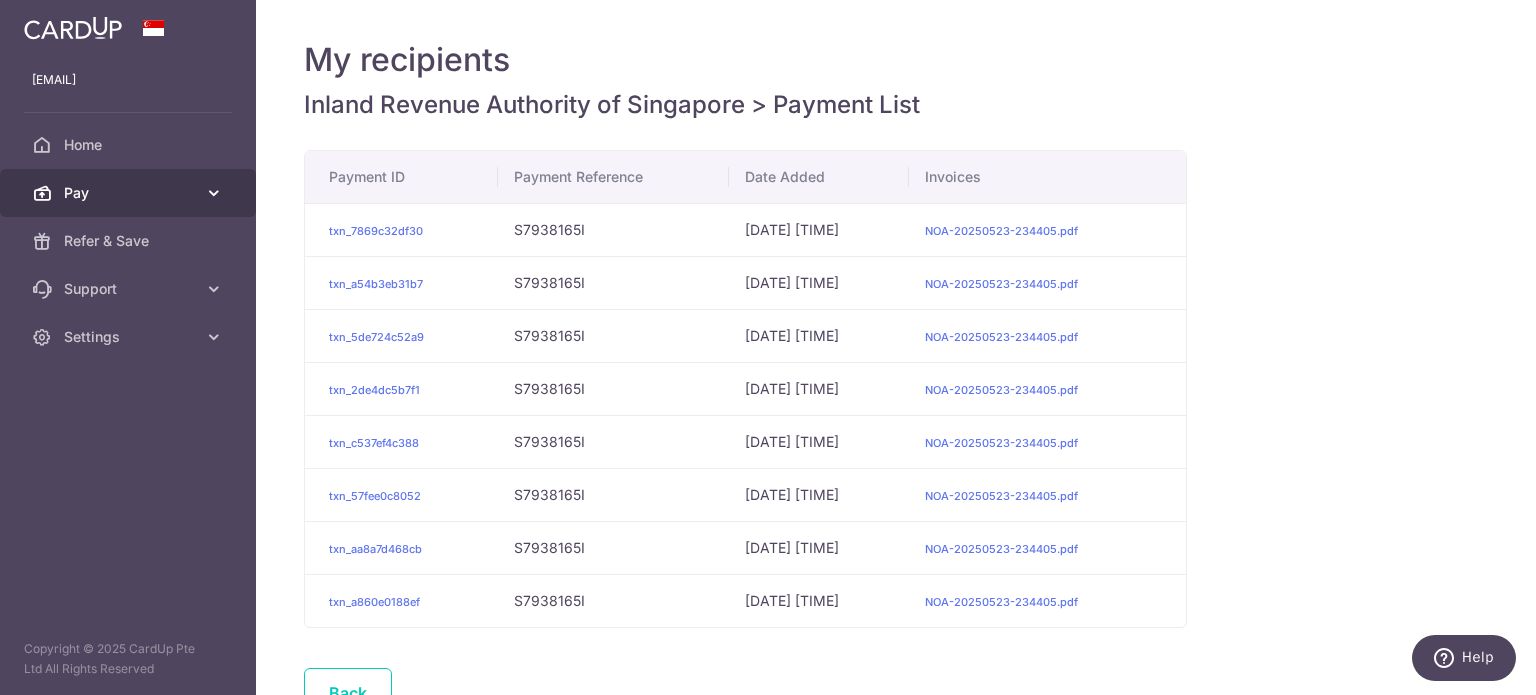 click on "Pay" at bounding box center [128, 193] 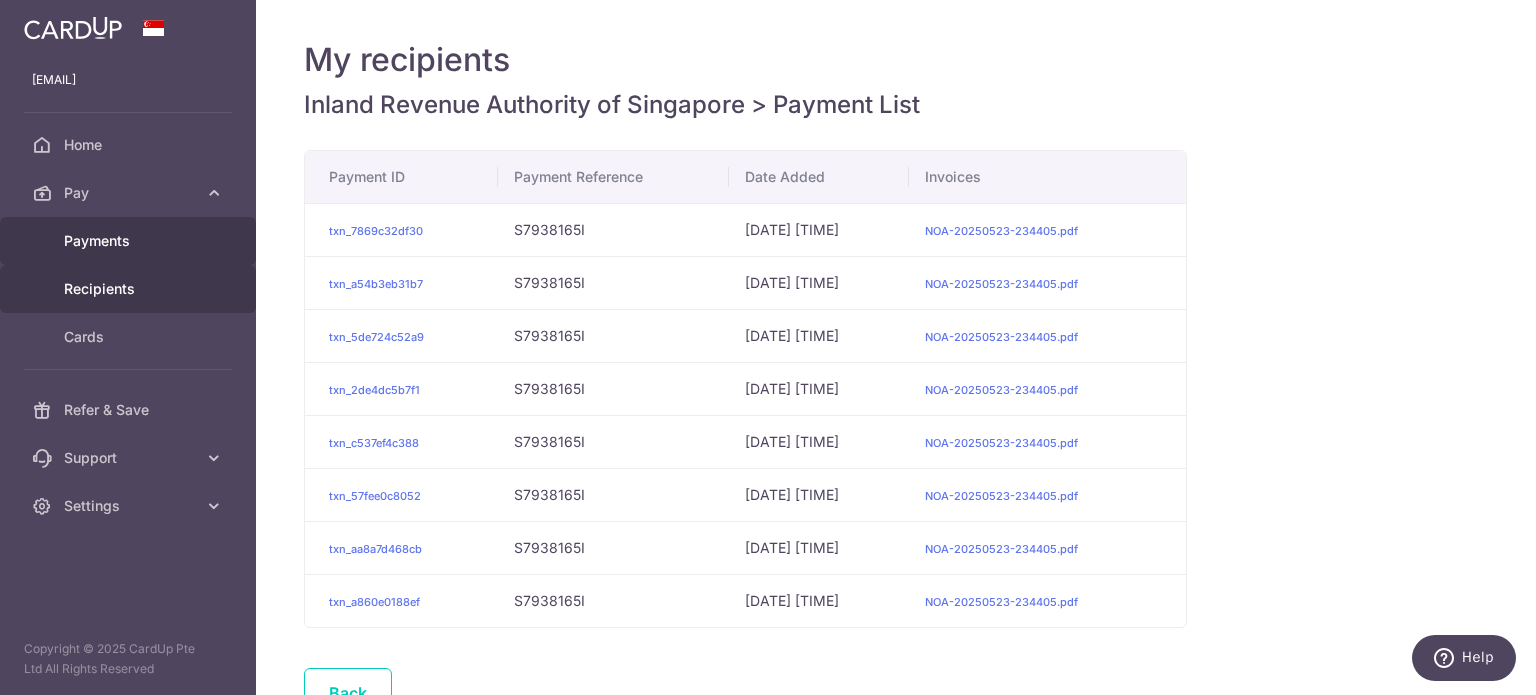 click on "Payments" at bounding box center [130, 241] 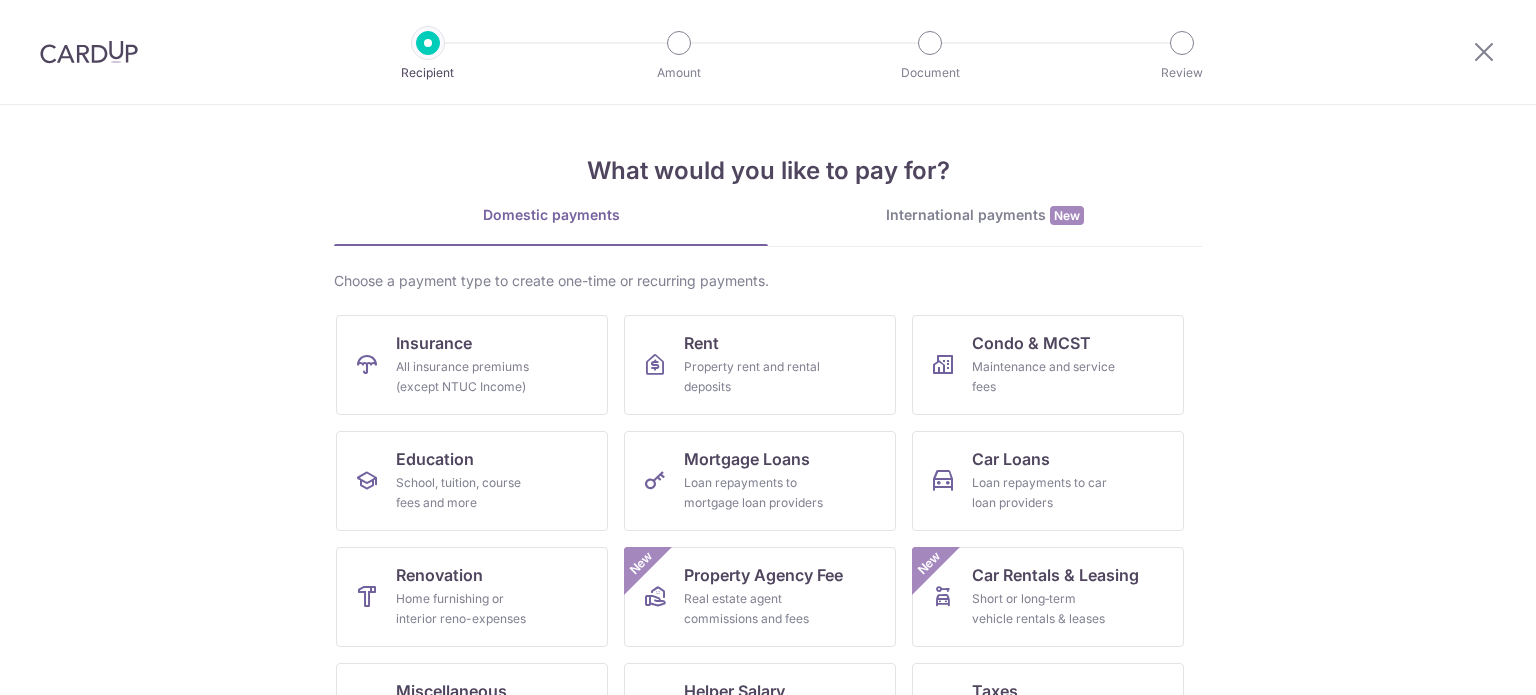 scroll, scrollTop: 0, scrollLeft: 0, axis: both 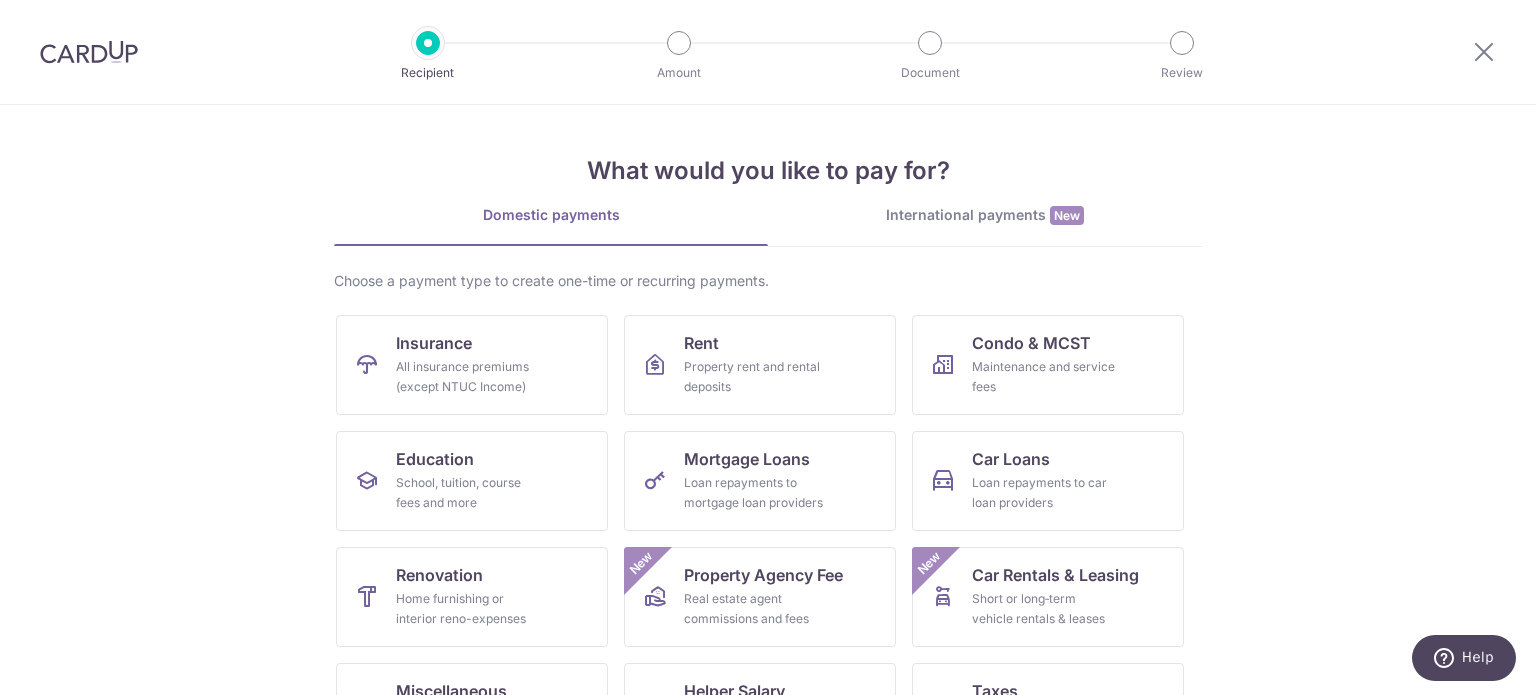 click at bounding box center (1484, 52) 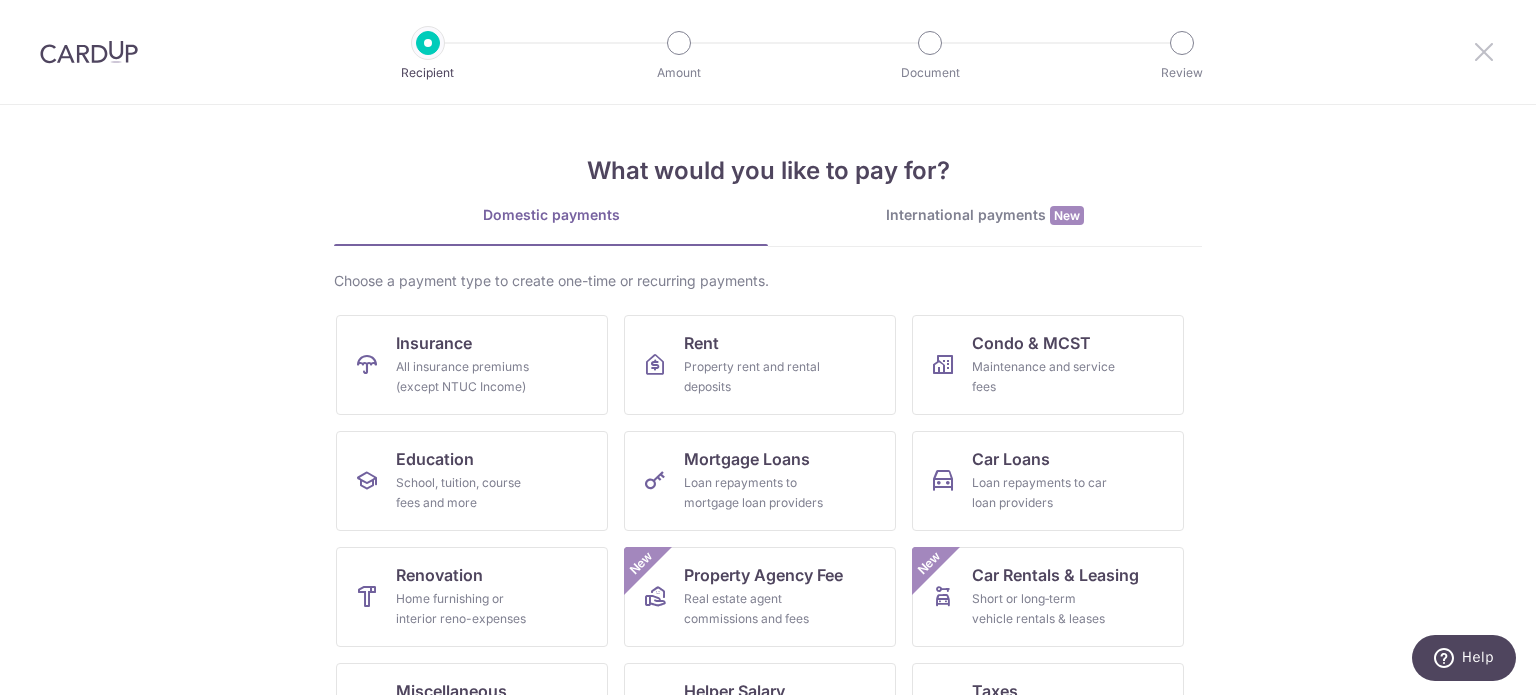 click at bounding box center [1484, 51] 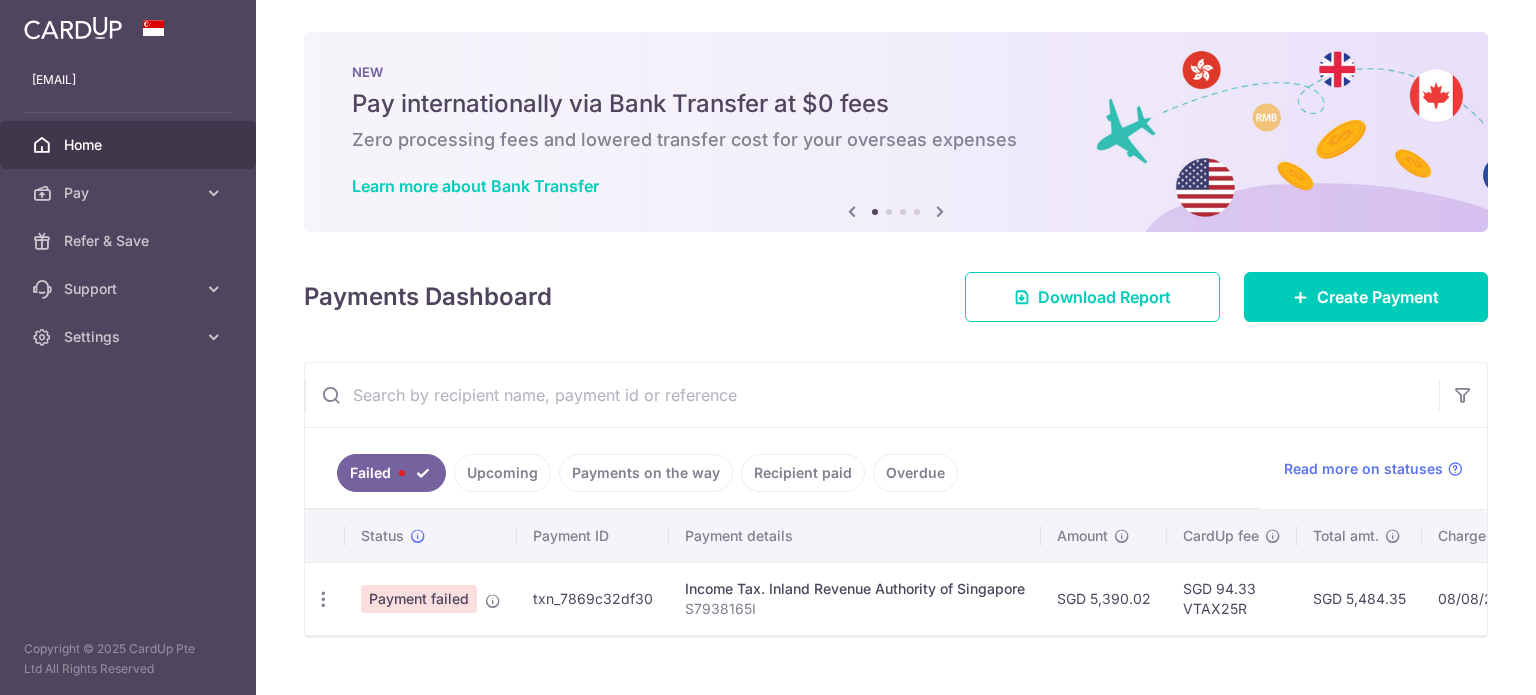 scroll, scrollTop: 0, scrollLeft: 0, axis: both 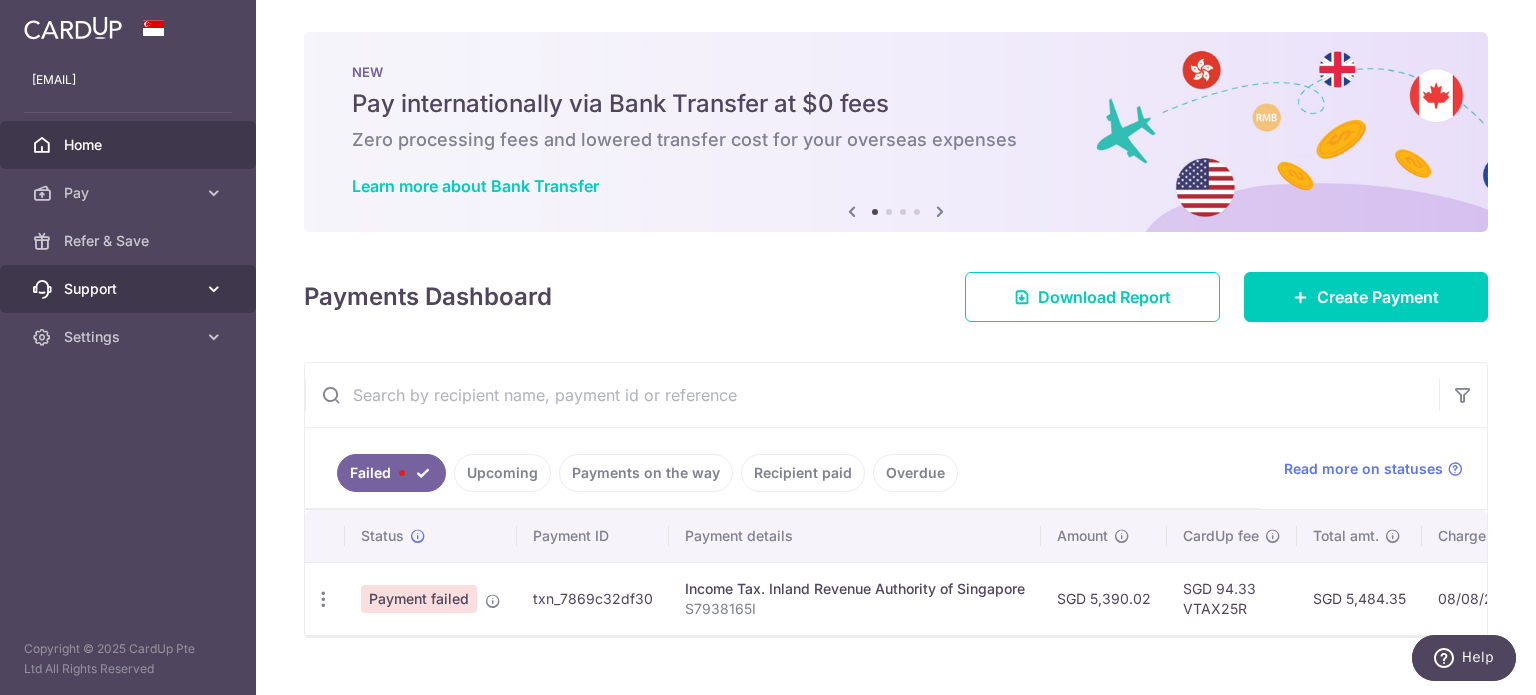 click at bounding box center (214, 289) 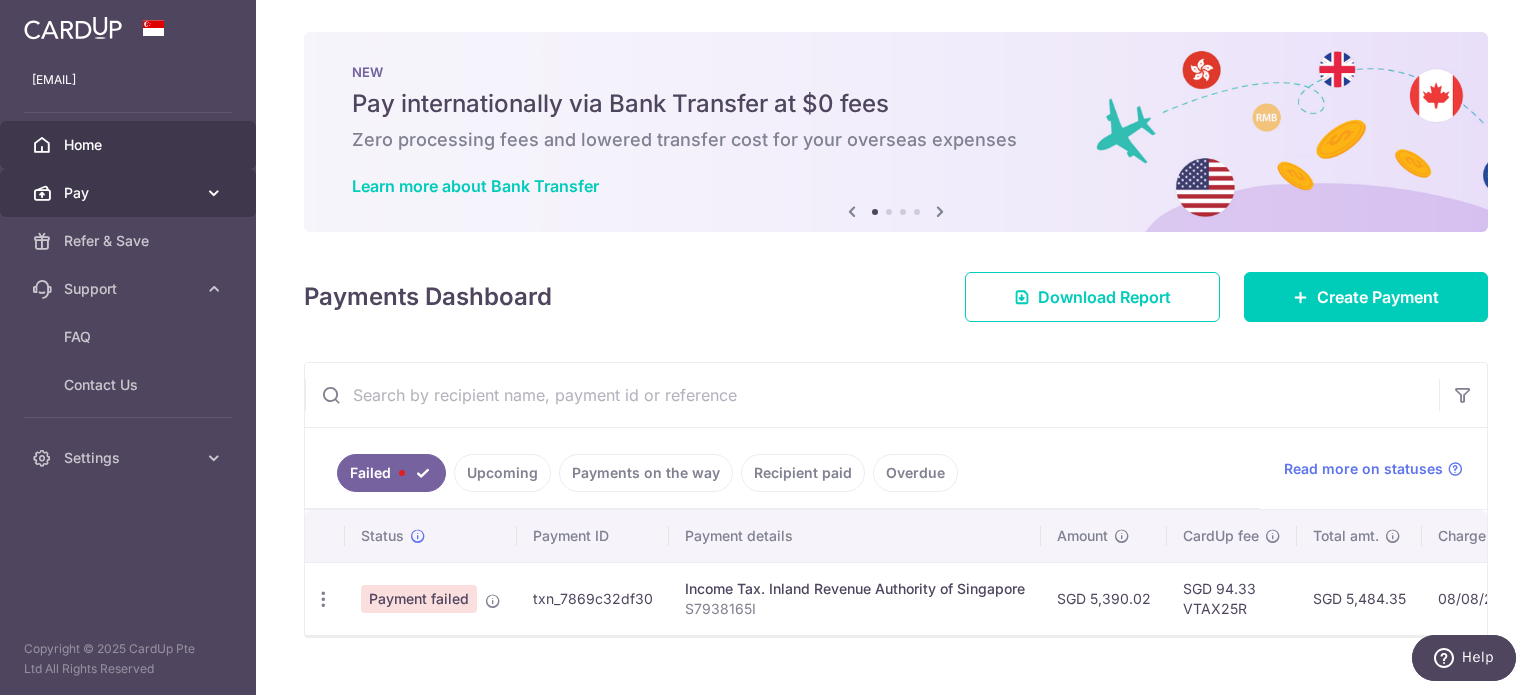 click on "Pay" at bounding box center (130, 193) 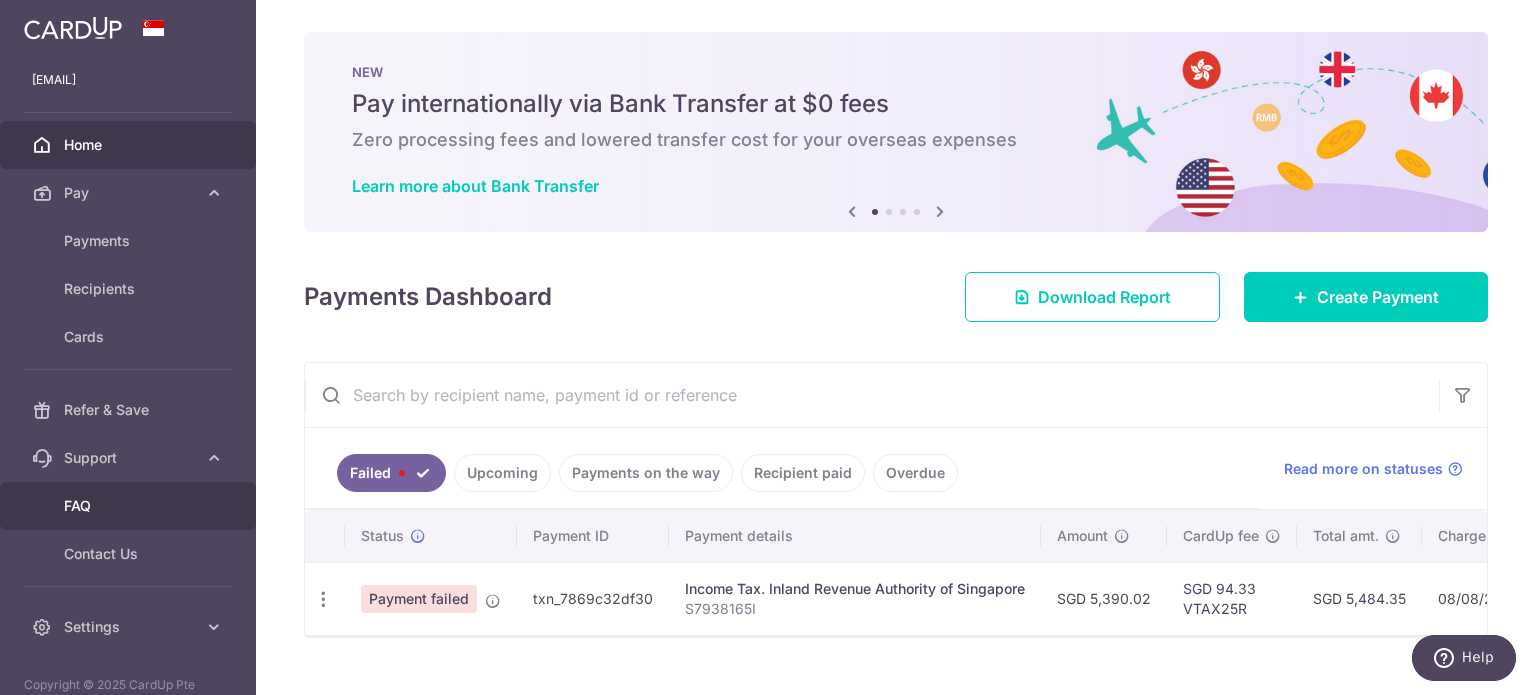 click on "FAQ" at bounding box center [128, 506] 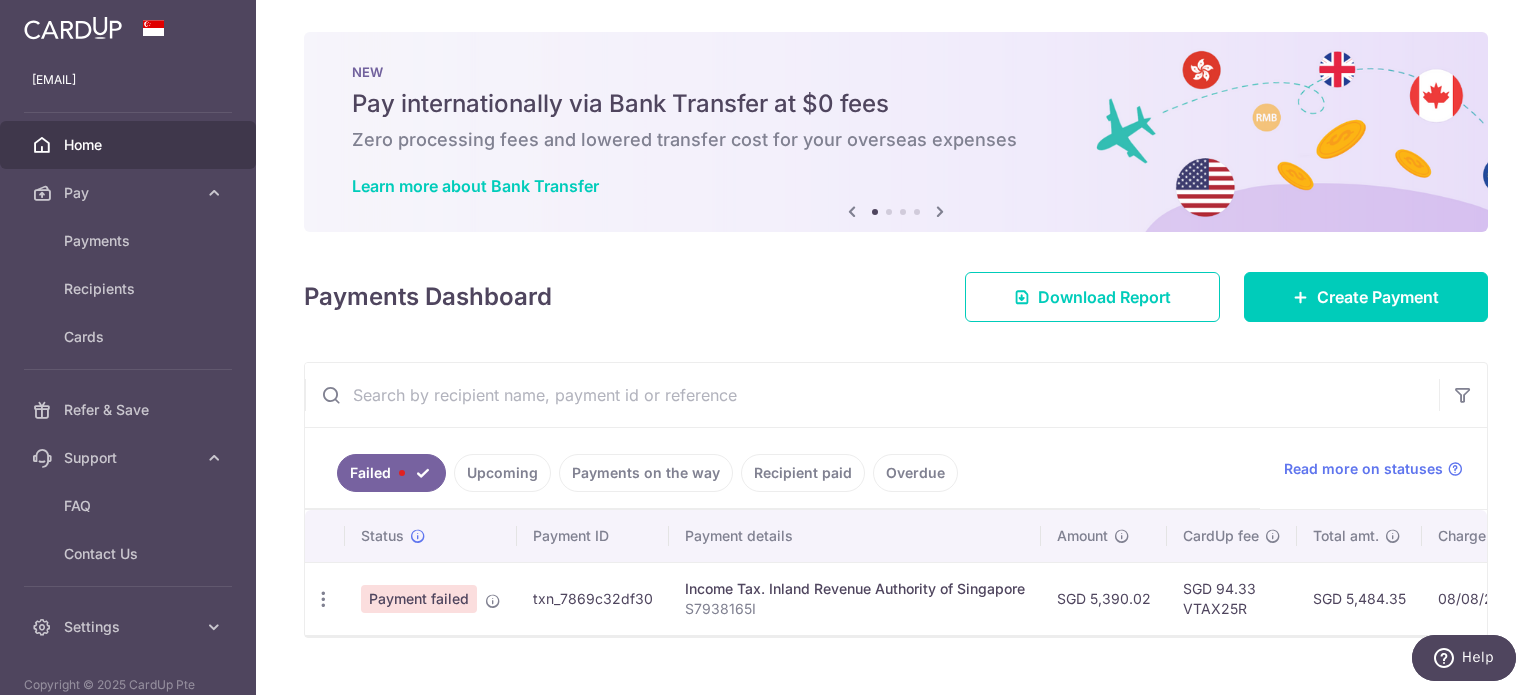 click on "Upcoming" at bounding box center (502, 473) 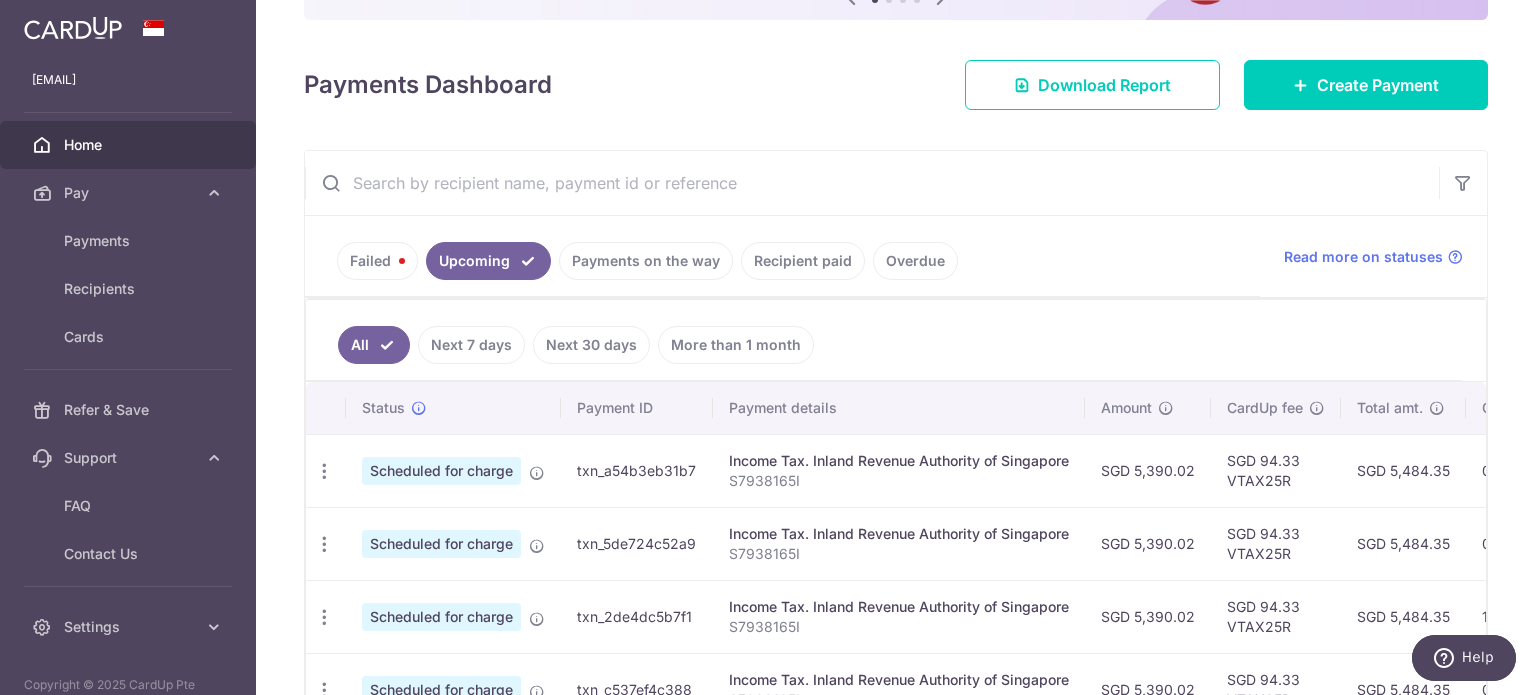 scroll, scrollTop: 203, scrollLeft: 0, axis: vertical 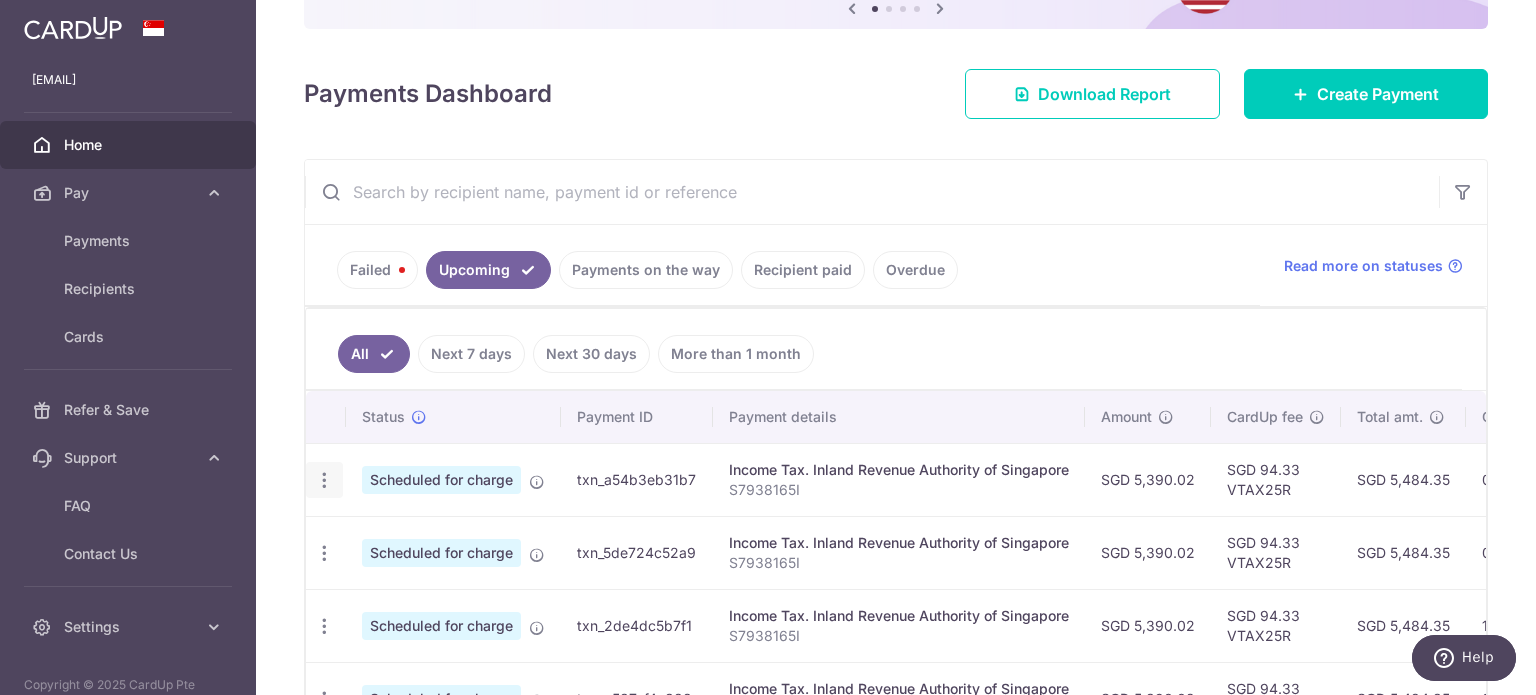 click on "Update payment
Cancel payment" at bounding box center (324, 480) 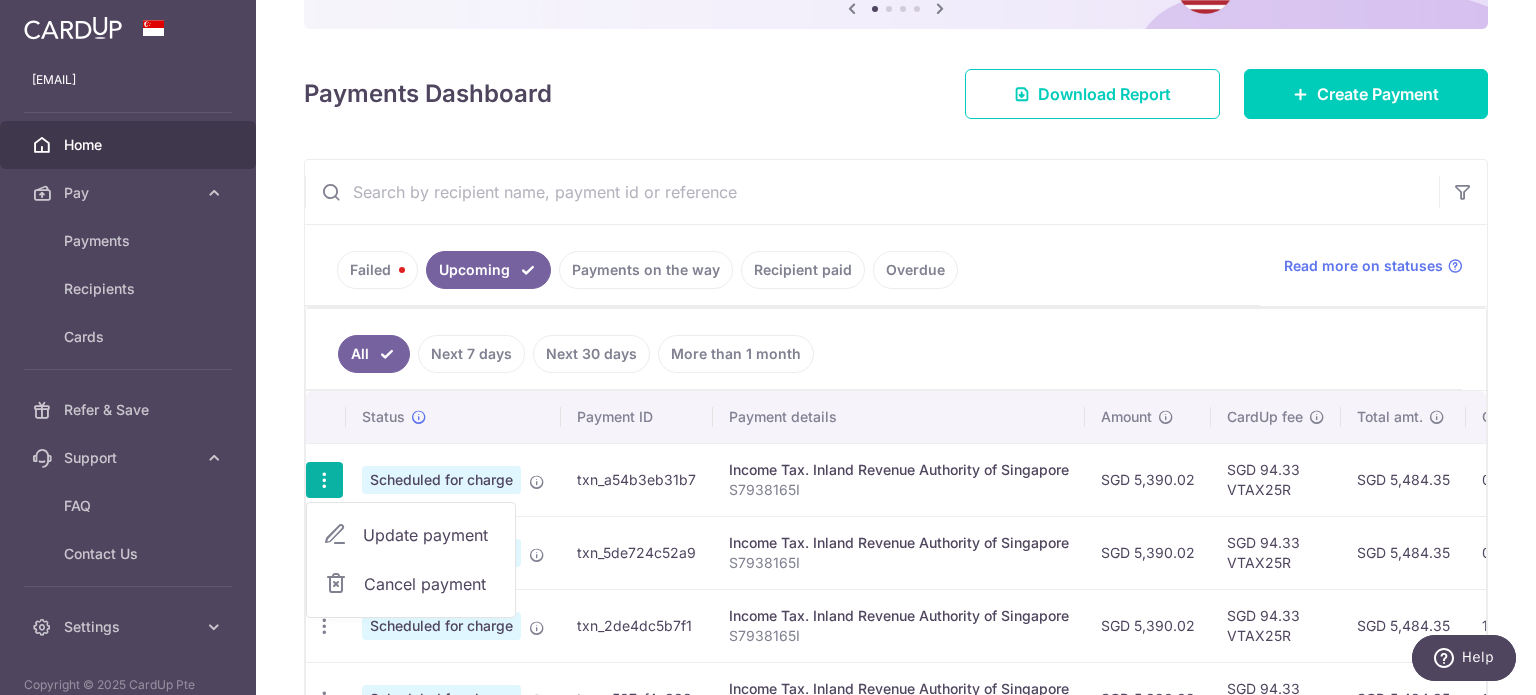 click on "Cancel payment" at bounding box center [431, 584] 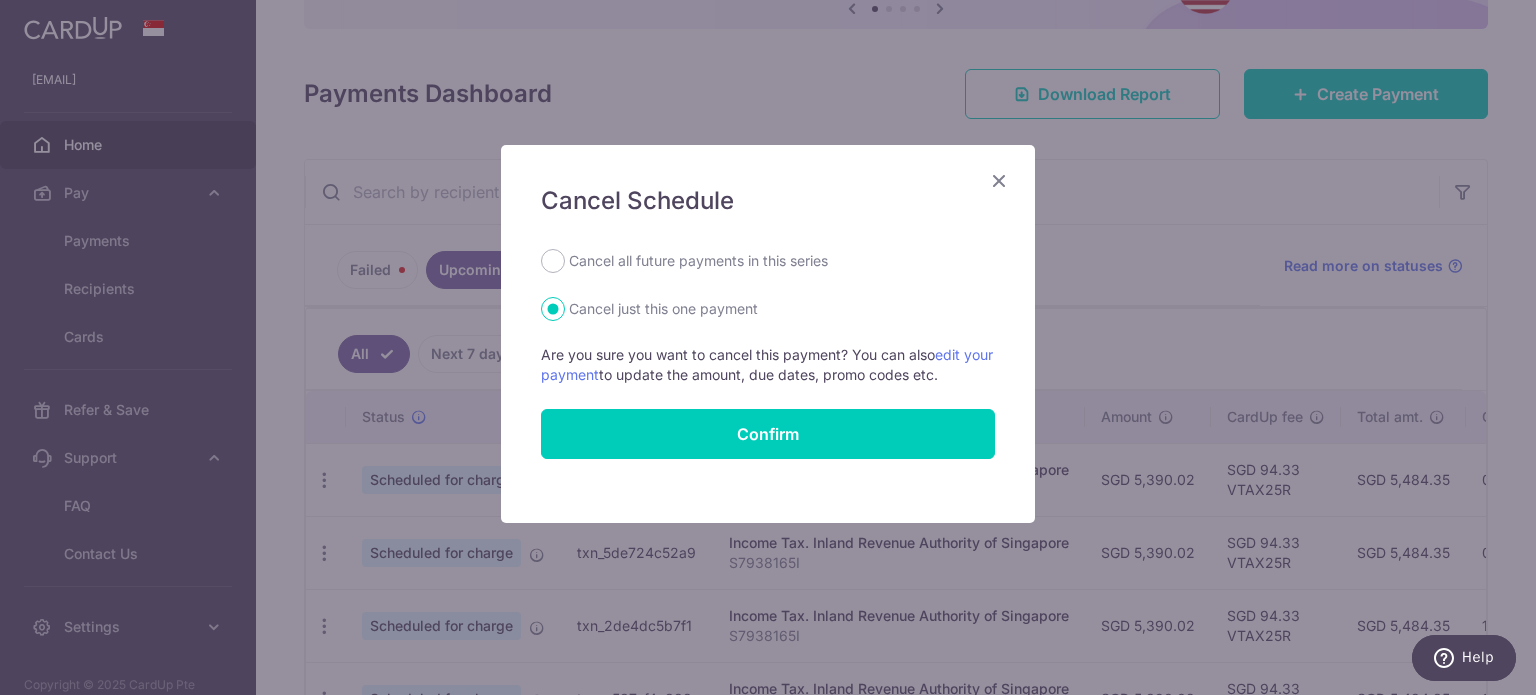 click on "Cancel all future payments in this series" at bounding box center (698, 261) 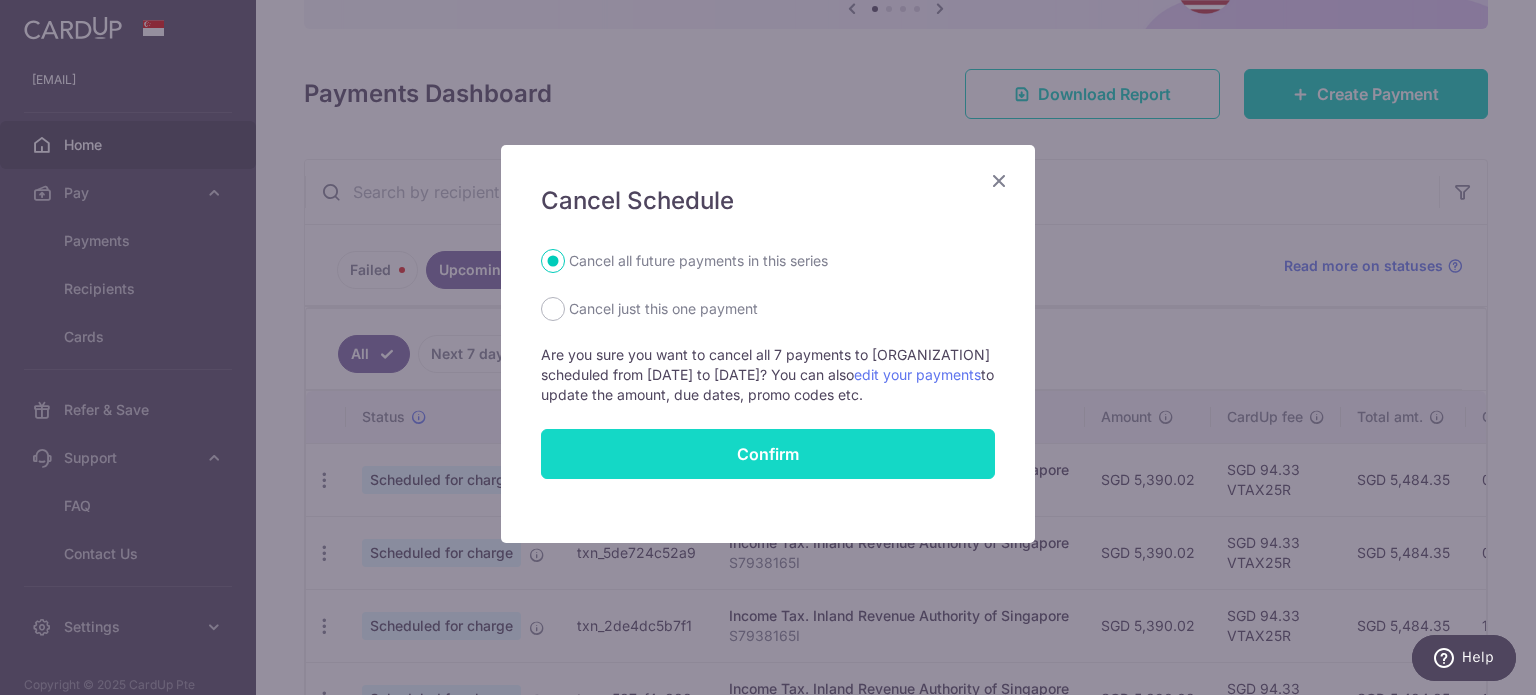 click on "Confirm" at bounding box center [768, 454] 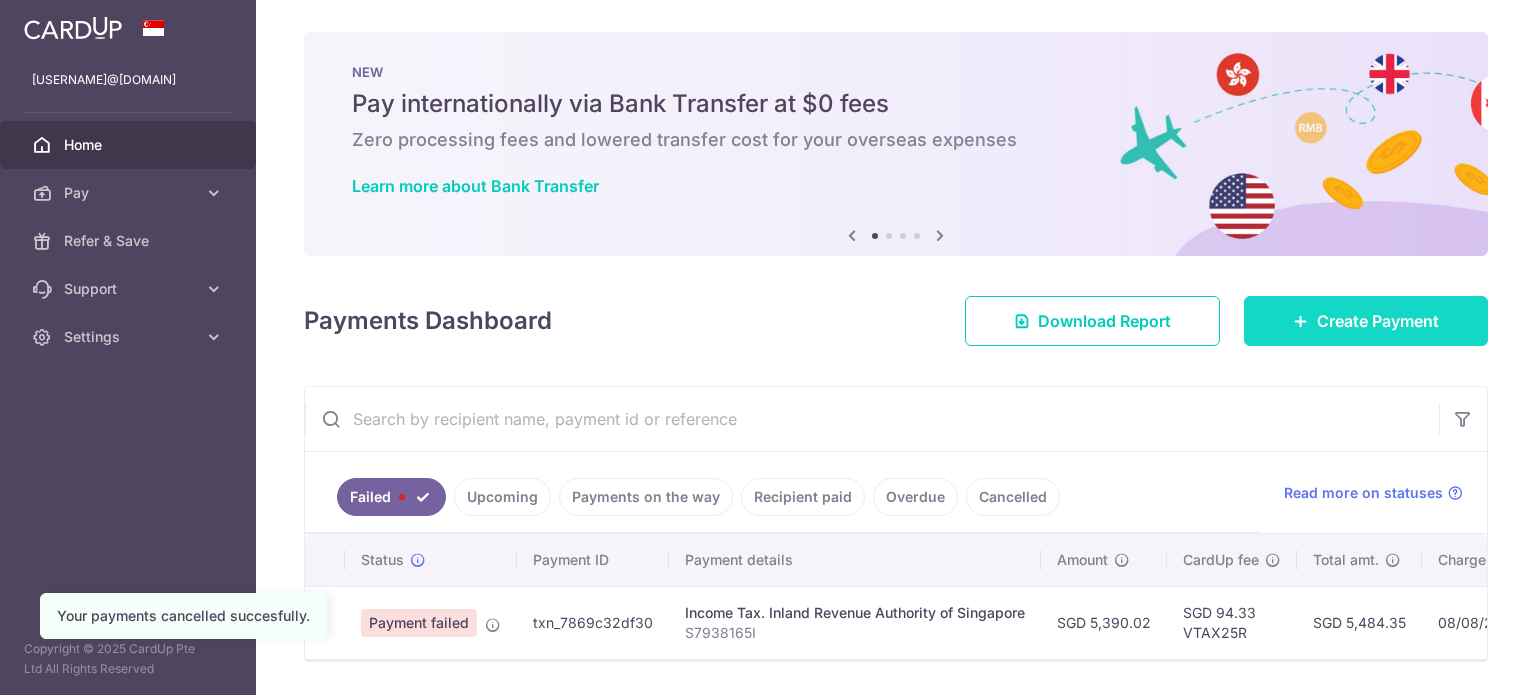 scroll, scrollTop: 0, scrollLeft: 0, axis: both 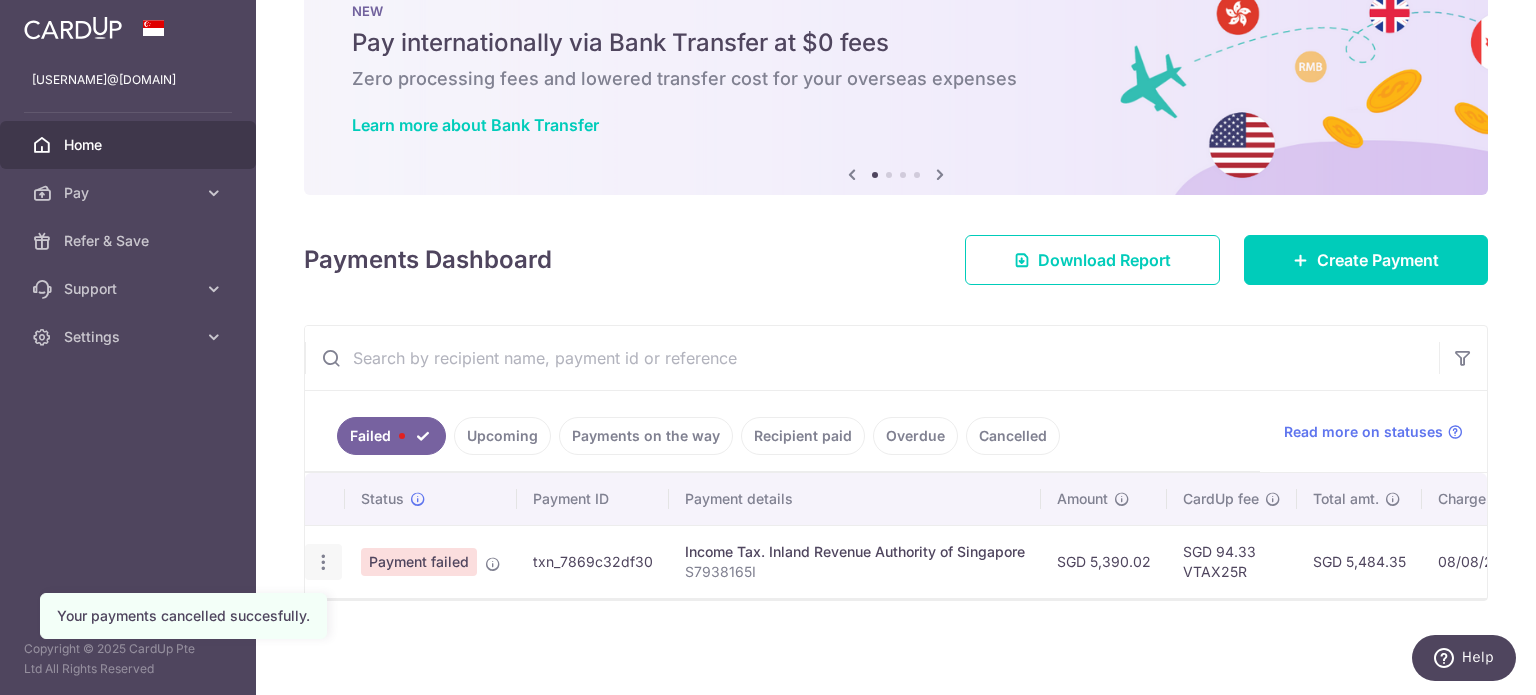 click at bounding box center [323, 562] 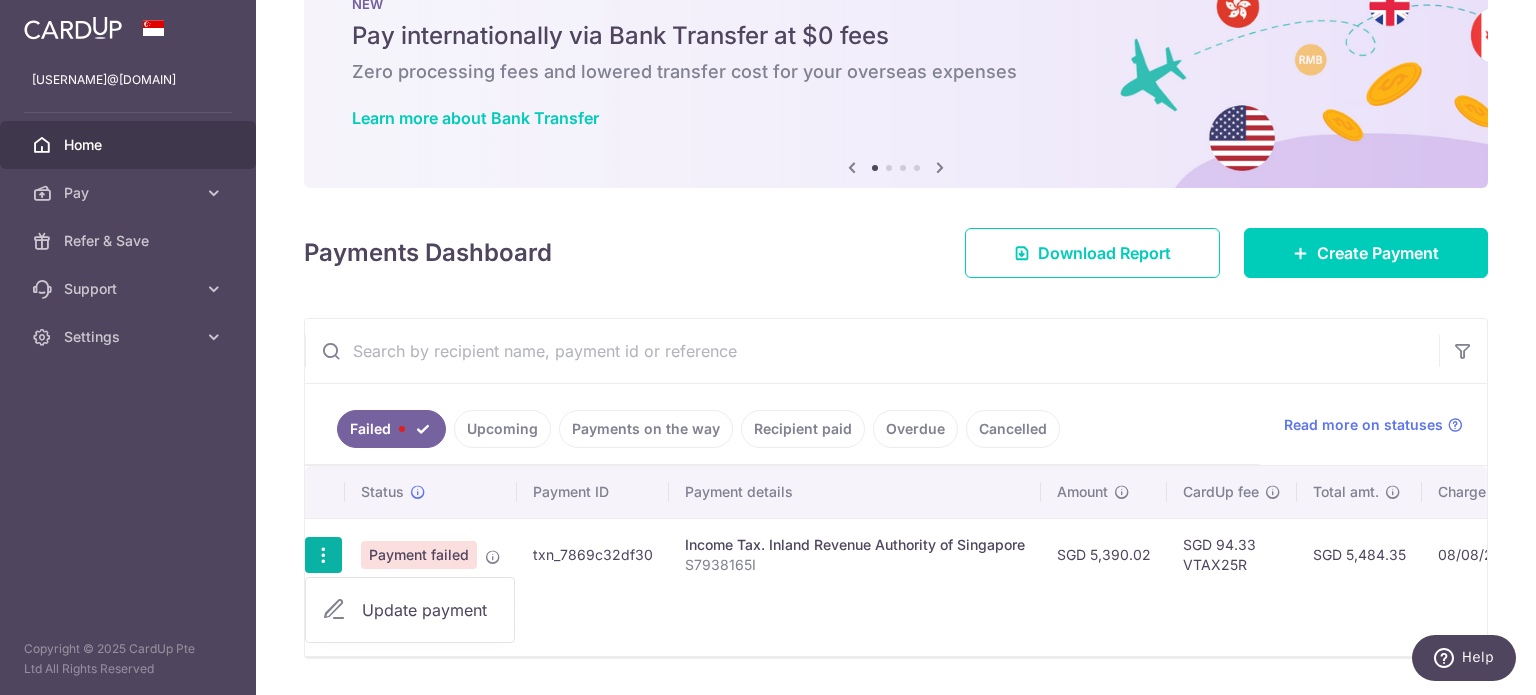 click at bounding box center [872, 351] 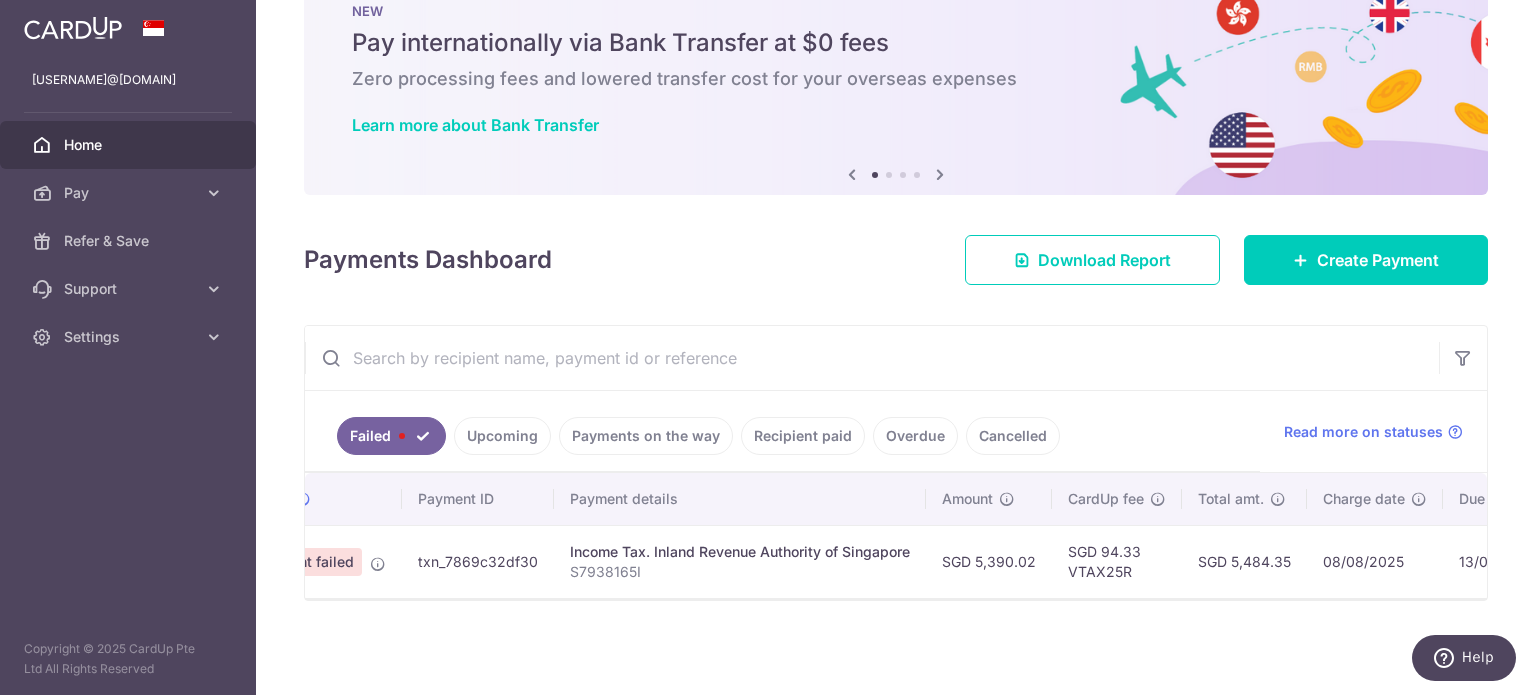 scroll, scrollTop: 0, scrollLeft: 0, axis: both 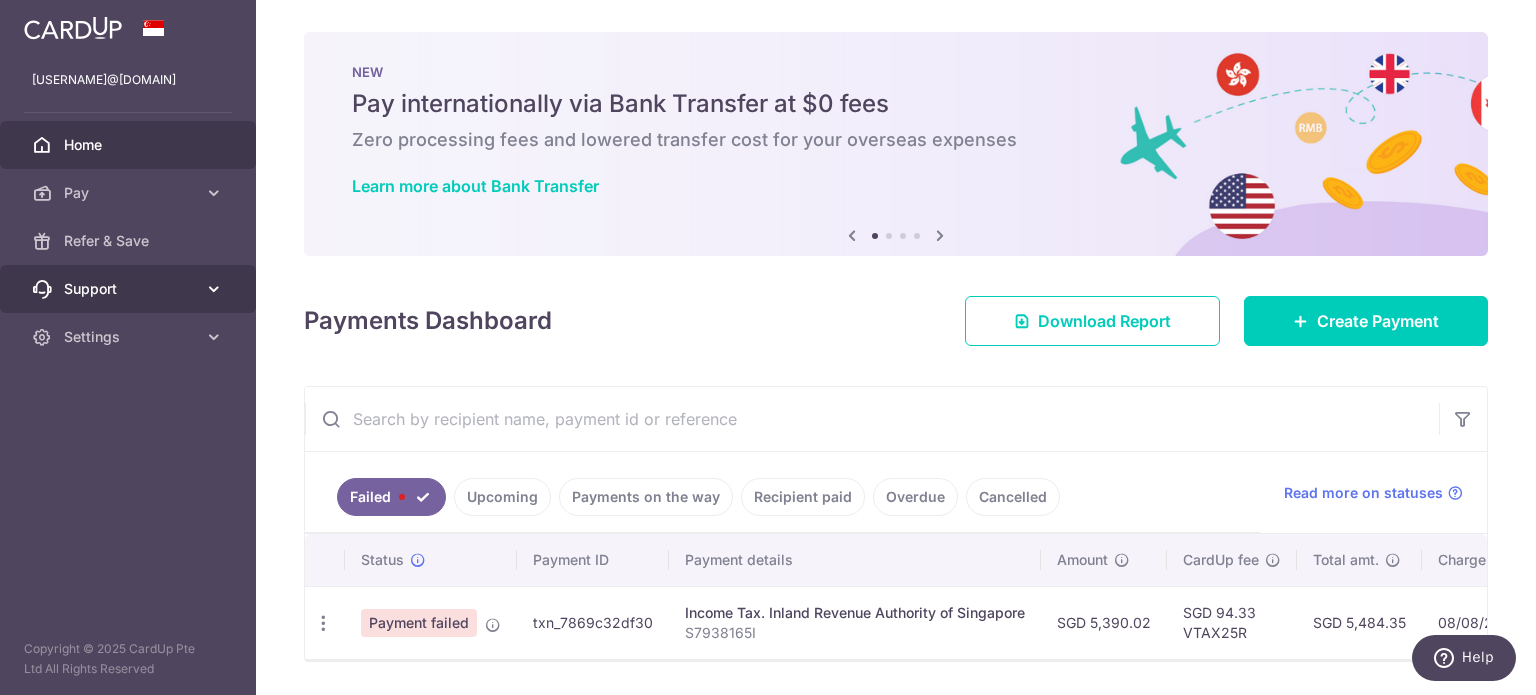click on "Support" at bounding box center [130, 289] 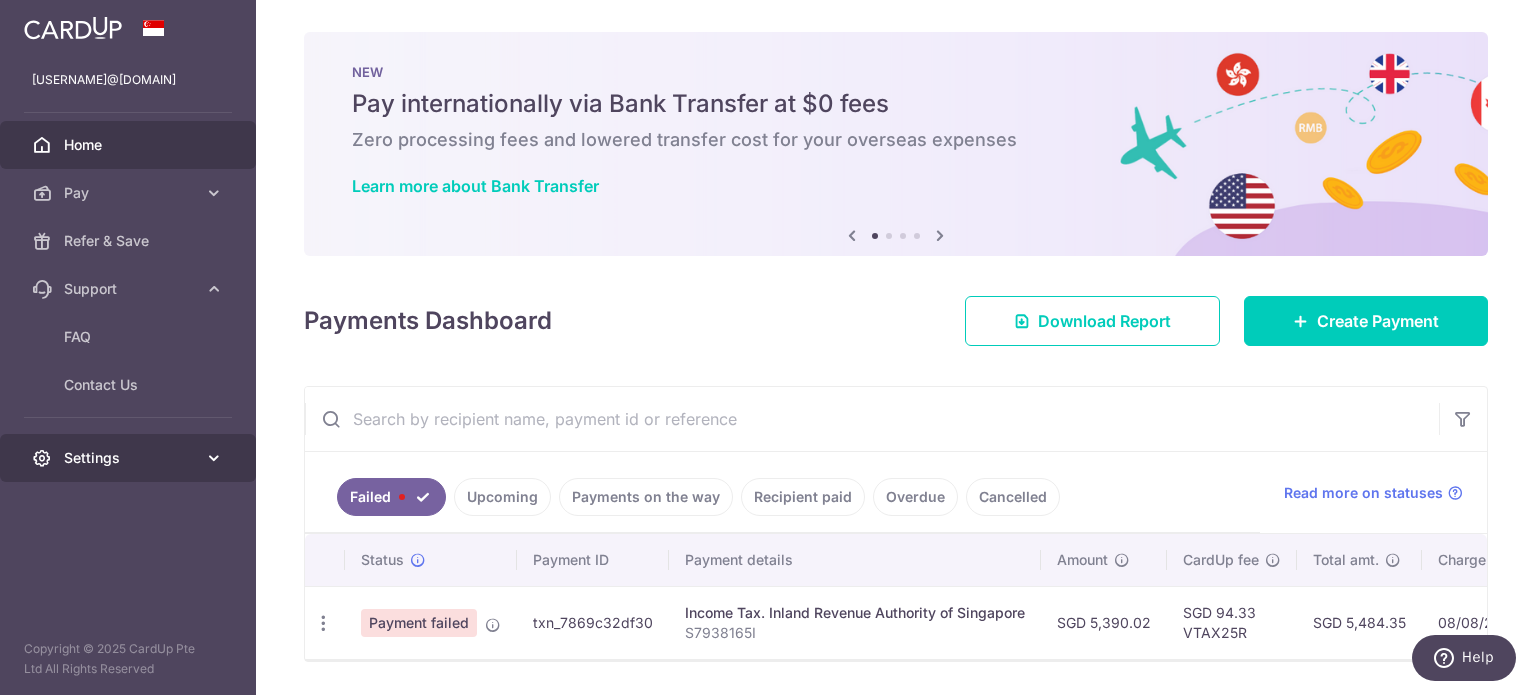 click on "Settings" at bounding box center (130, 458) 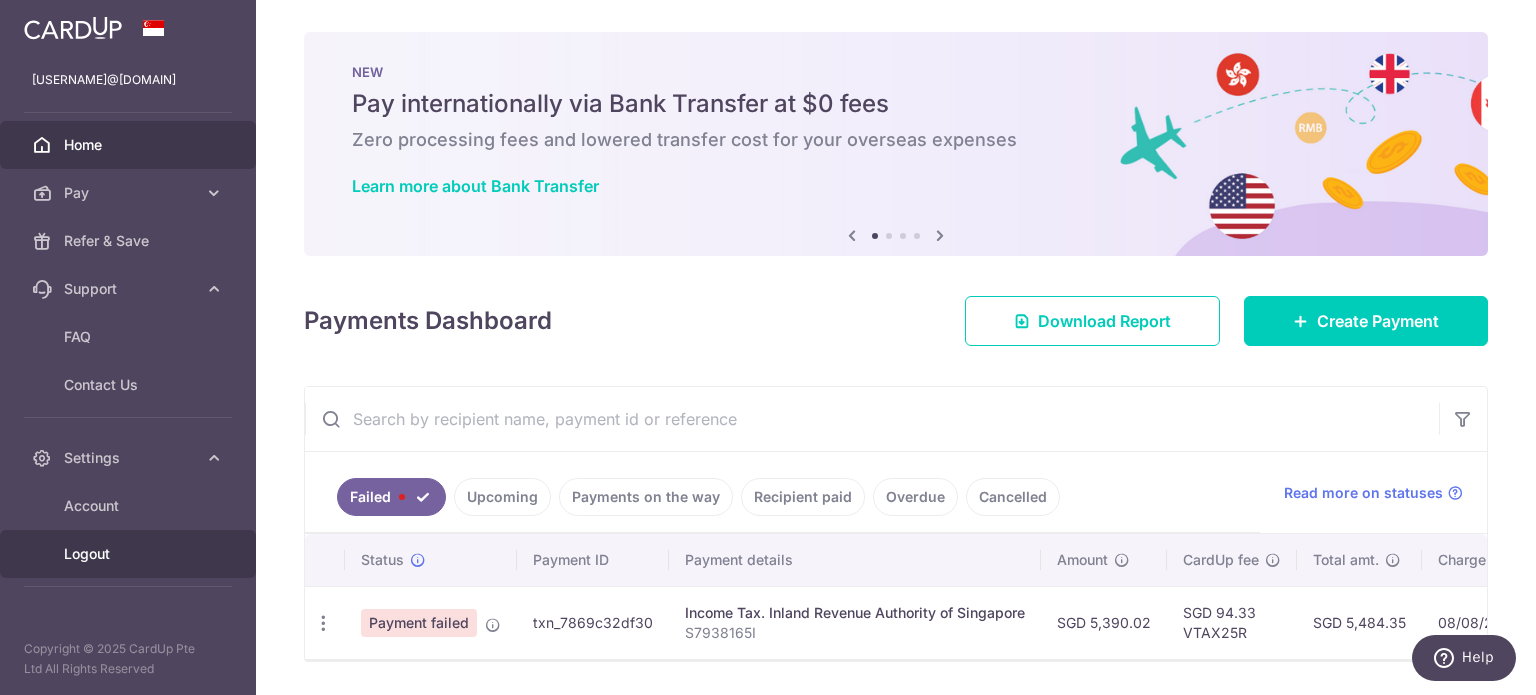 click on "Logout" at bounding box center [128, 554] 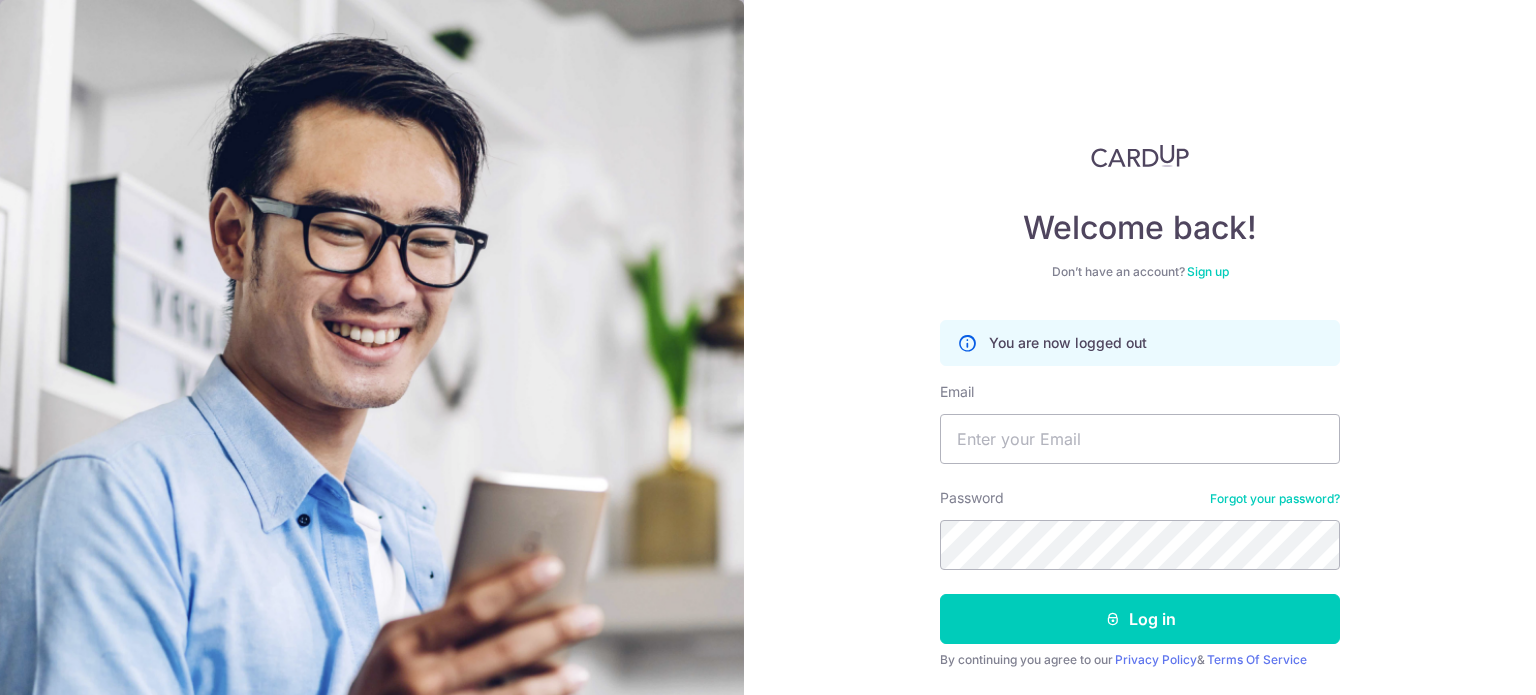 scroll, scrollTop: 0, scrollLeft: 0, axis: both 